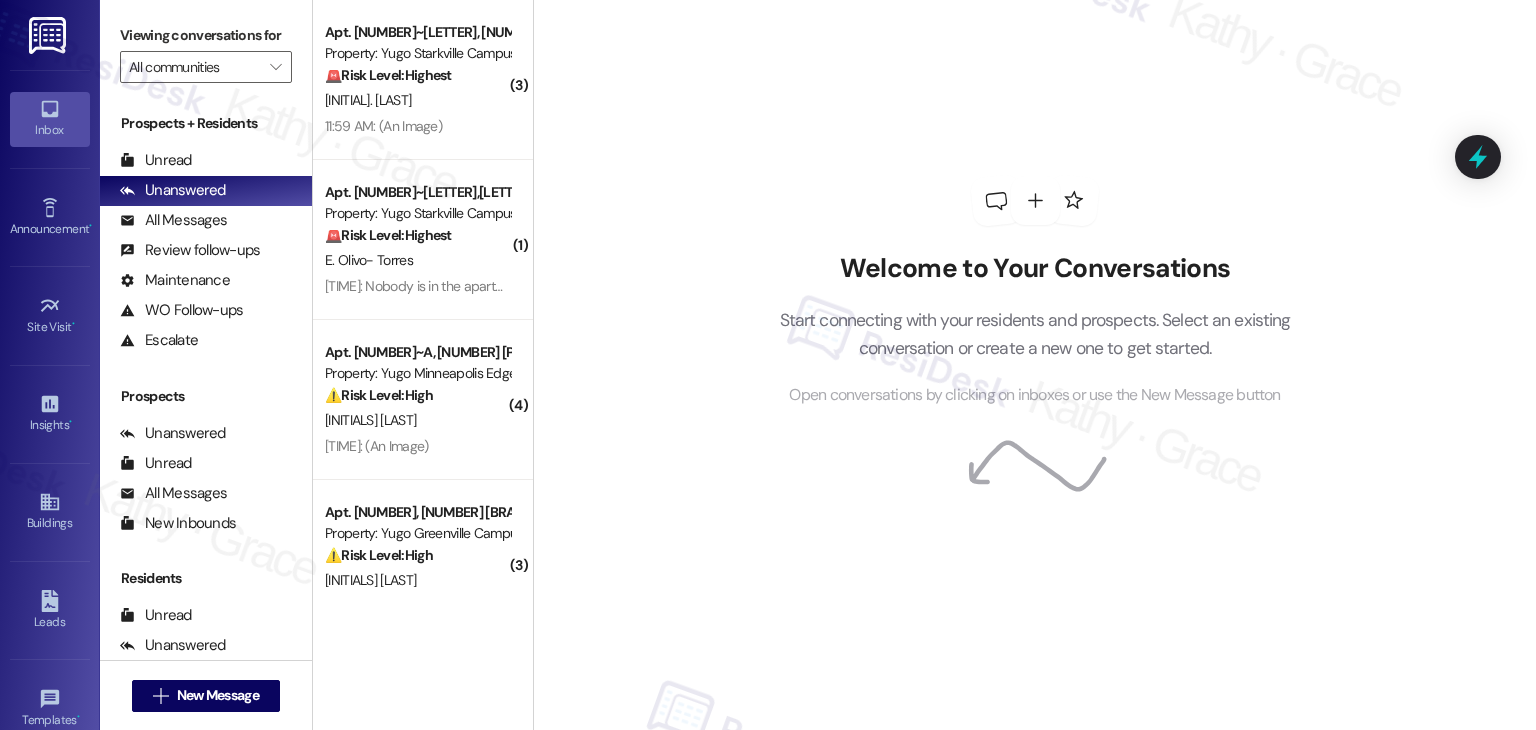 scroll, scrollTop: 0, scrollLeft: 0, axis: both 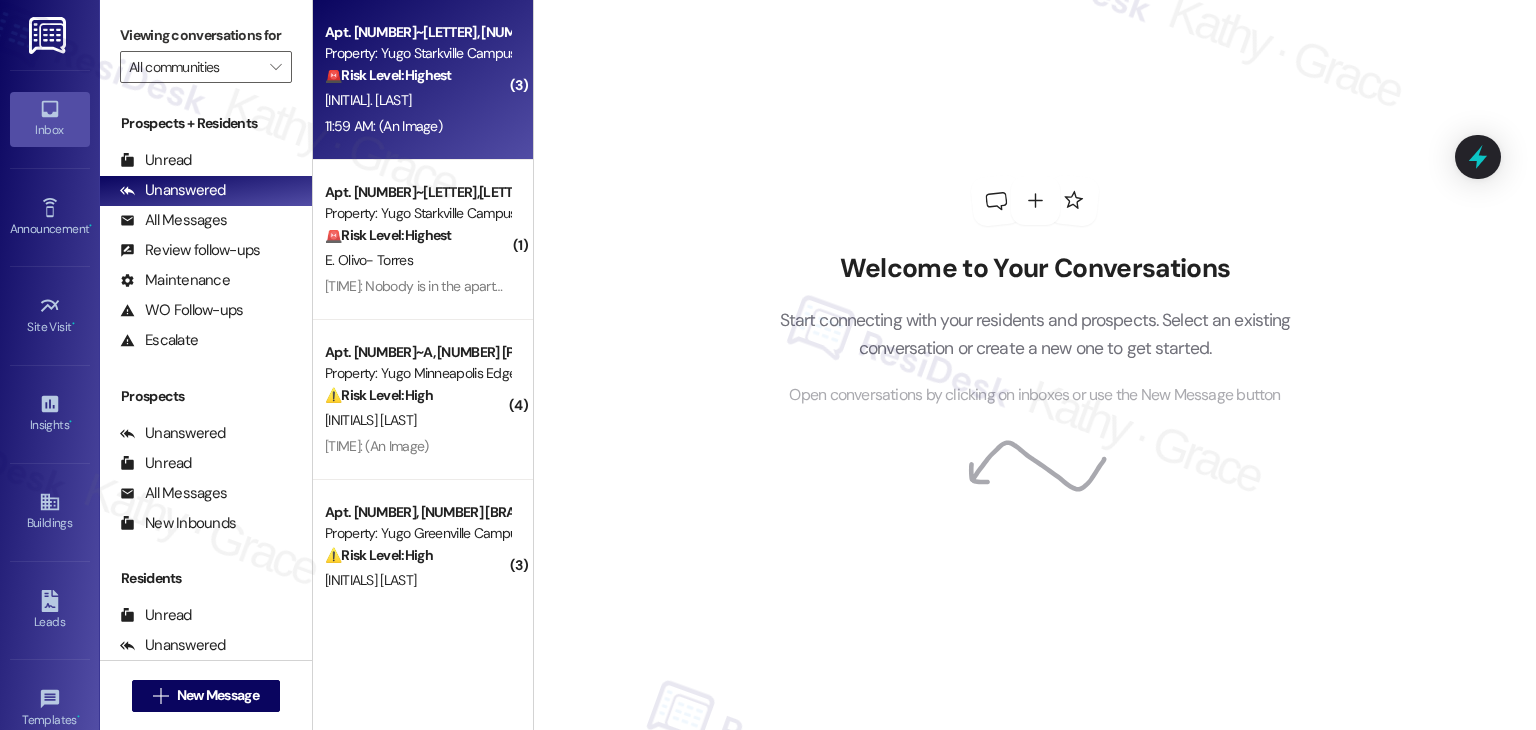 click on "11:59 AM: (An Image) 11:59 AM: (An Image)" at bounding box center [417, 126] 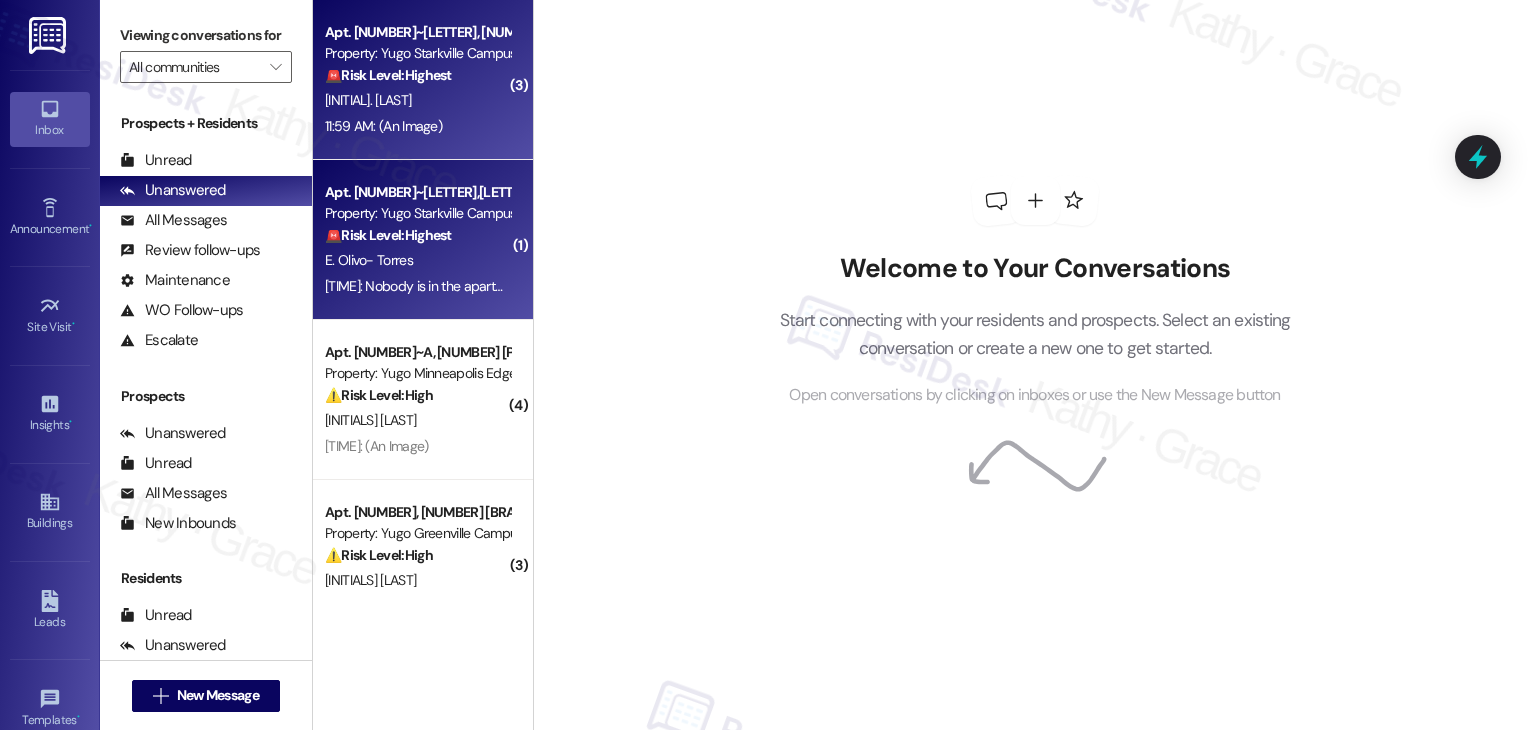 click on "[TIME]: Nobody is in the apartment,I, don't renew the lease  [TIME]: Nobody is in the apartment,I, don't renew the lease" at bounding box center [492, 286] 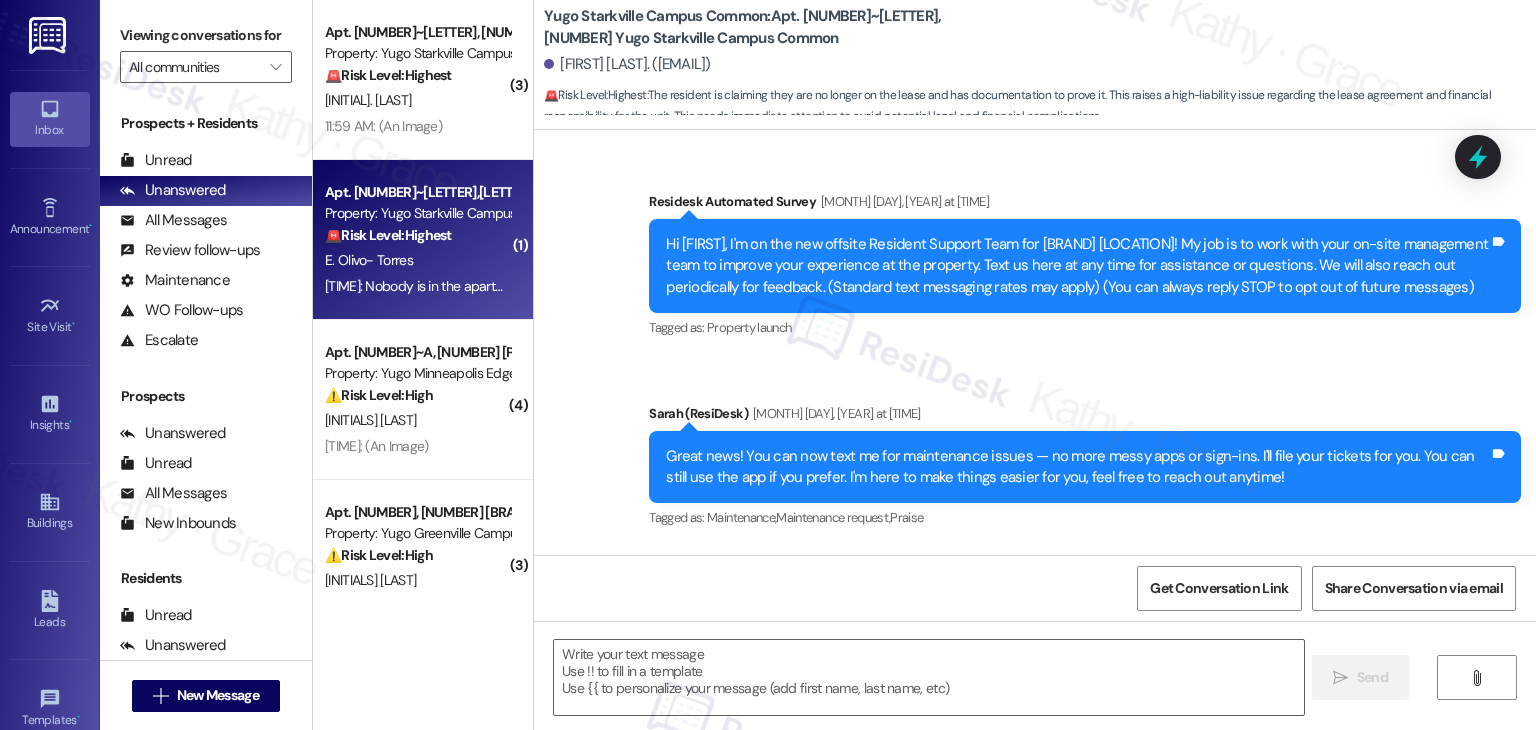 scroll, scrollTop: 5216, scrollLeft: 0, axis: vertical 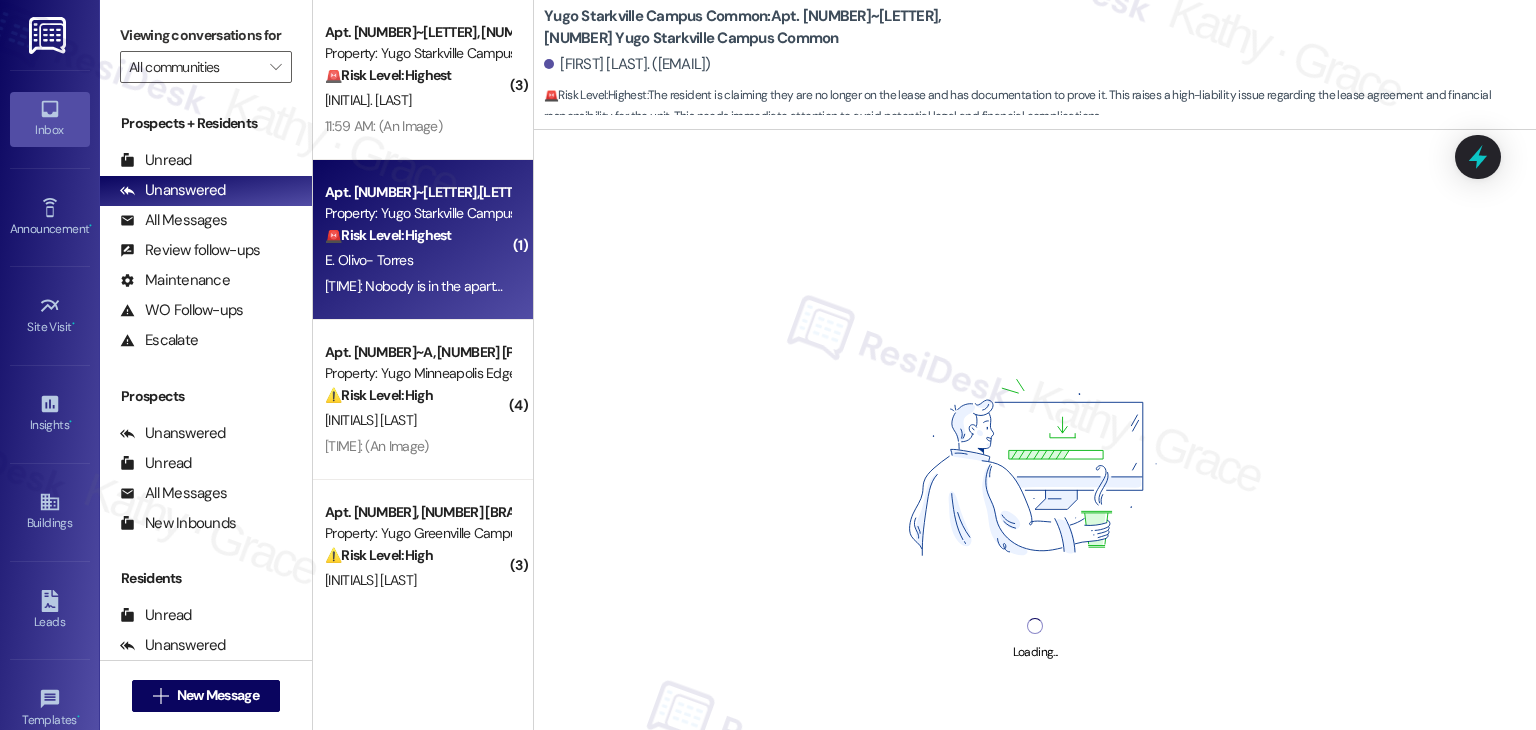 click on "11:31 AM: Nobody is in the apartment,I, don't renew the lease  11:31 AM: Nobody is in the apartment,I, don't renew the lease" at bounding box center (492, 286) 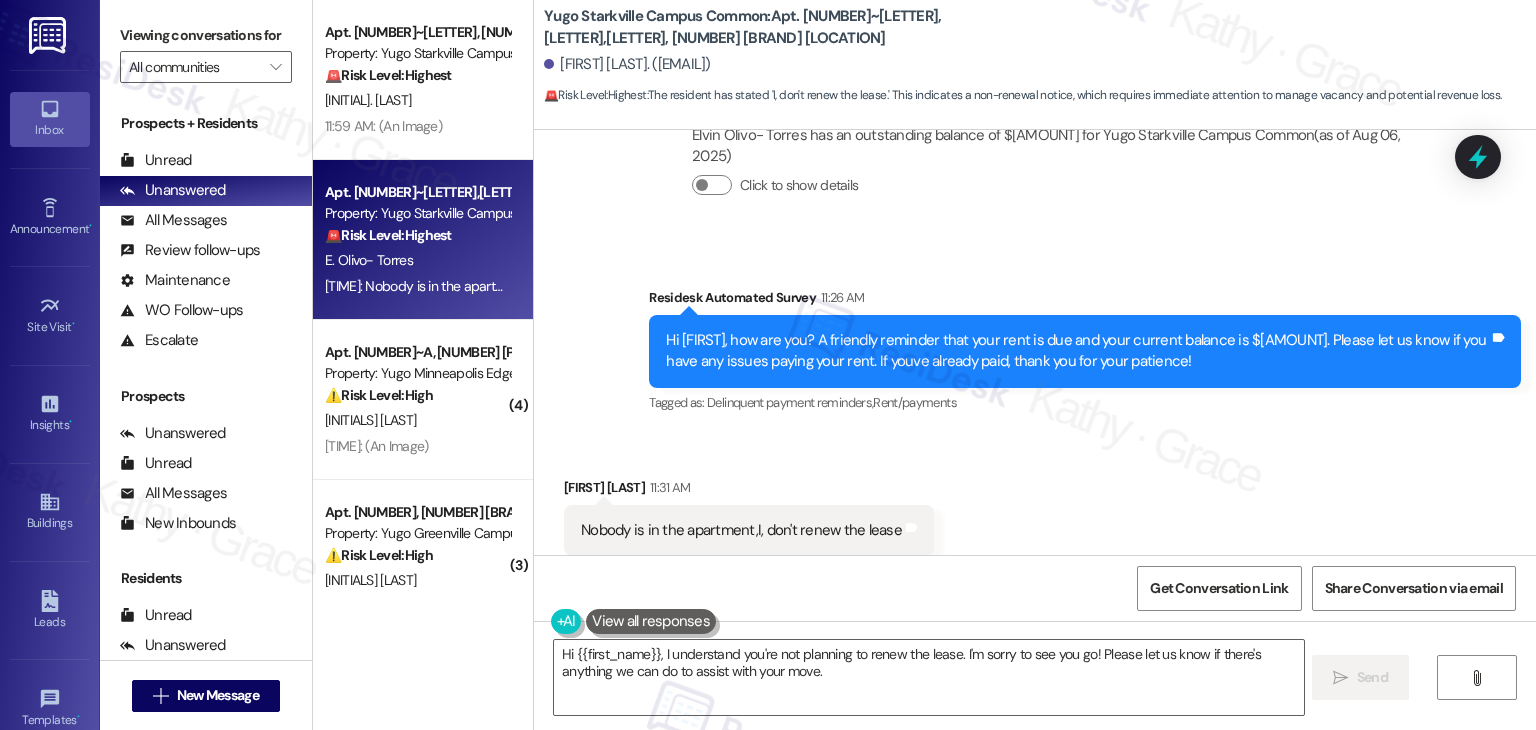 scroll, scrollTop: 1625, scrollLeft: 0, axis: vertical 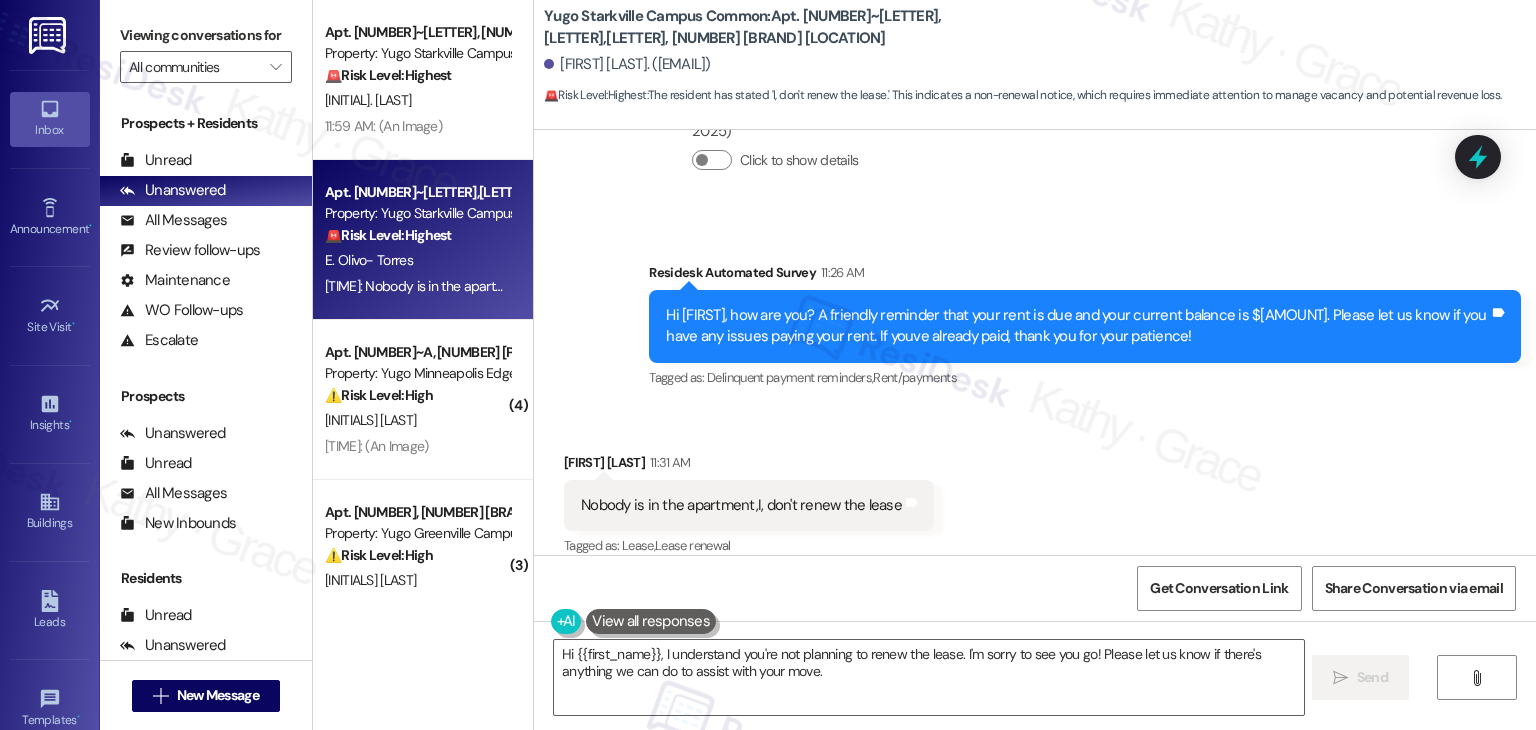 click on "Received via SMS Elvin Olivo- Torres 11:31 AM Nobody is in the apartment,I, don't renew the lease  Tags and notes Tagged as:   Lease ,  Click to highlight conversations about Lease Lease renewal Click to highlight conversations about Lease renewal" at bounding box center [1035, 491] 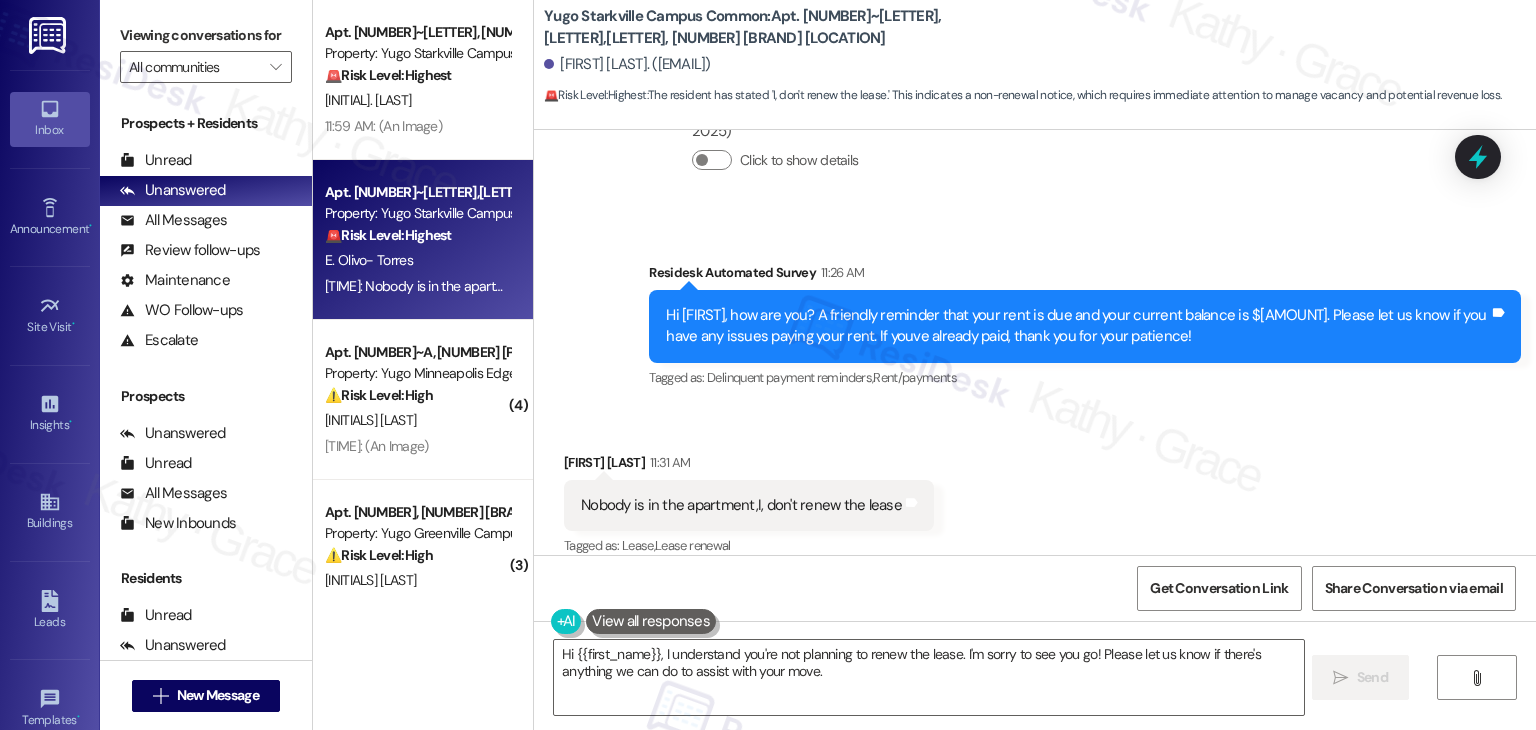 click on "Nobody is in the apartment,I, don't renew the lease" at bounding box center [741, 505] 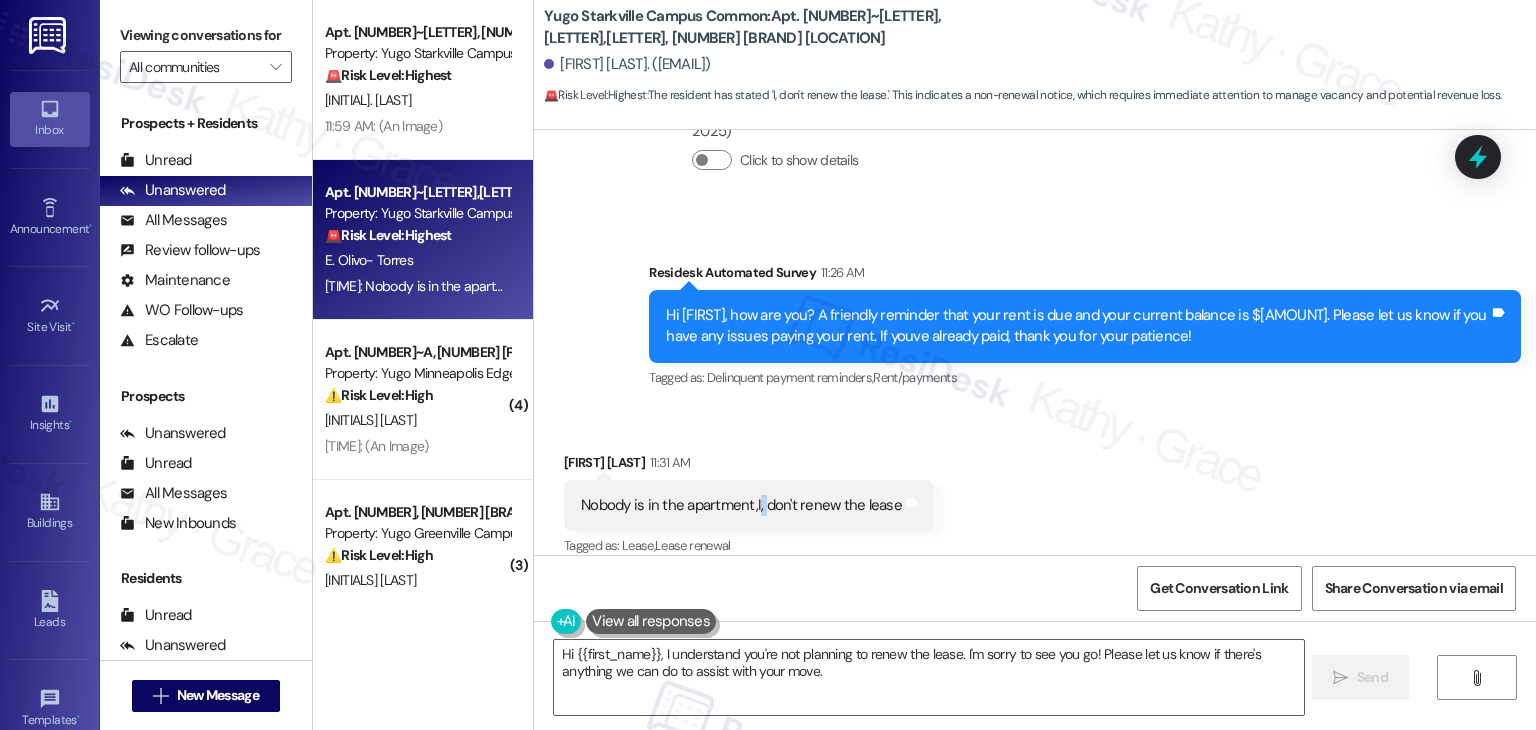 click on "Nobody is in the apartment,I, don't renew the lease" at bounding box center (741, 505) 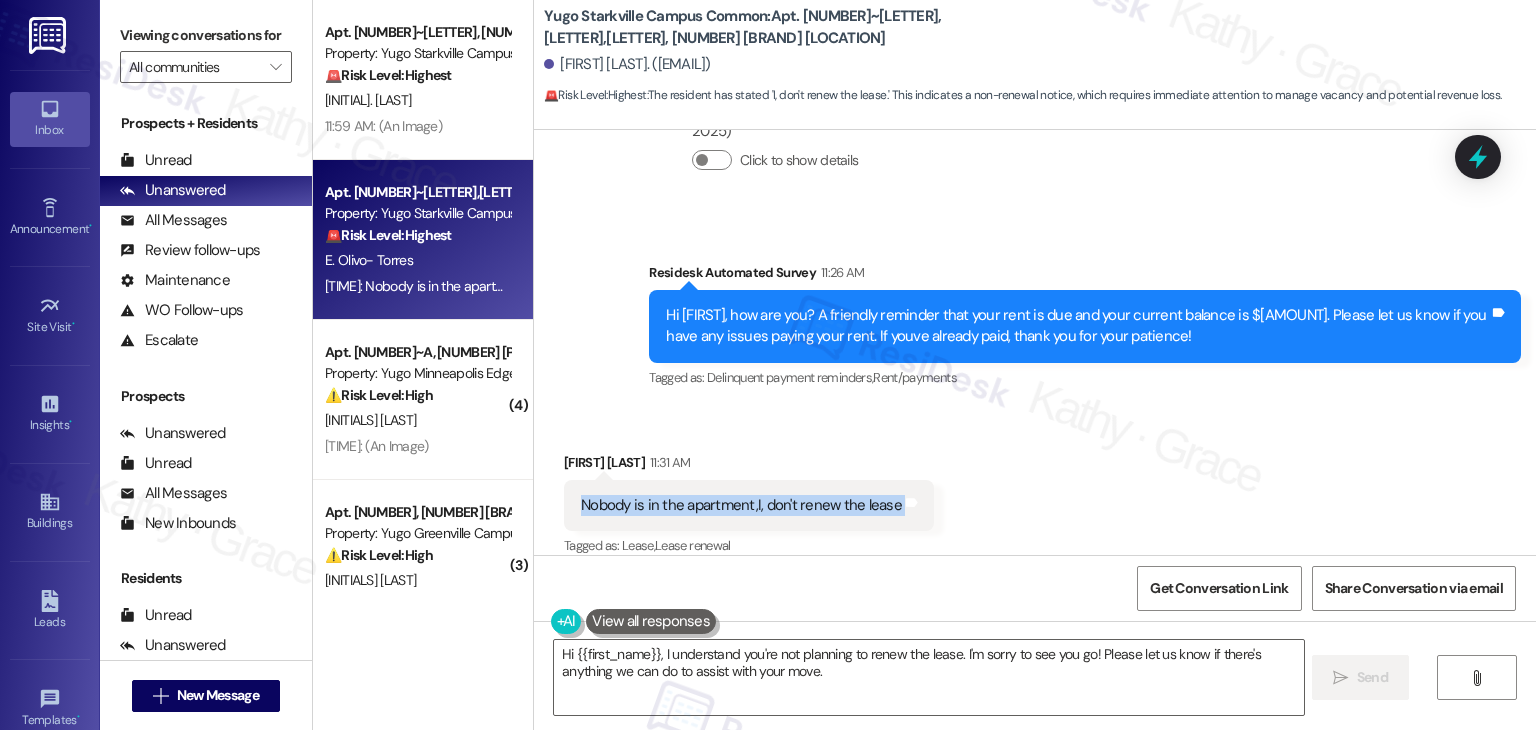 click on "Nobody is in the apartment,I, don't renew the lease" at bounding box center [741, 505] 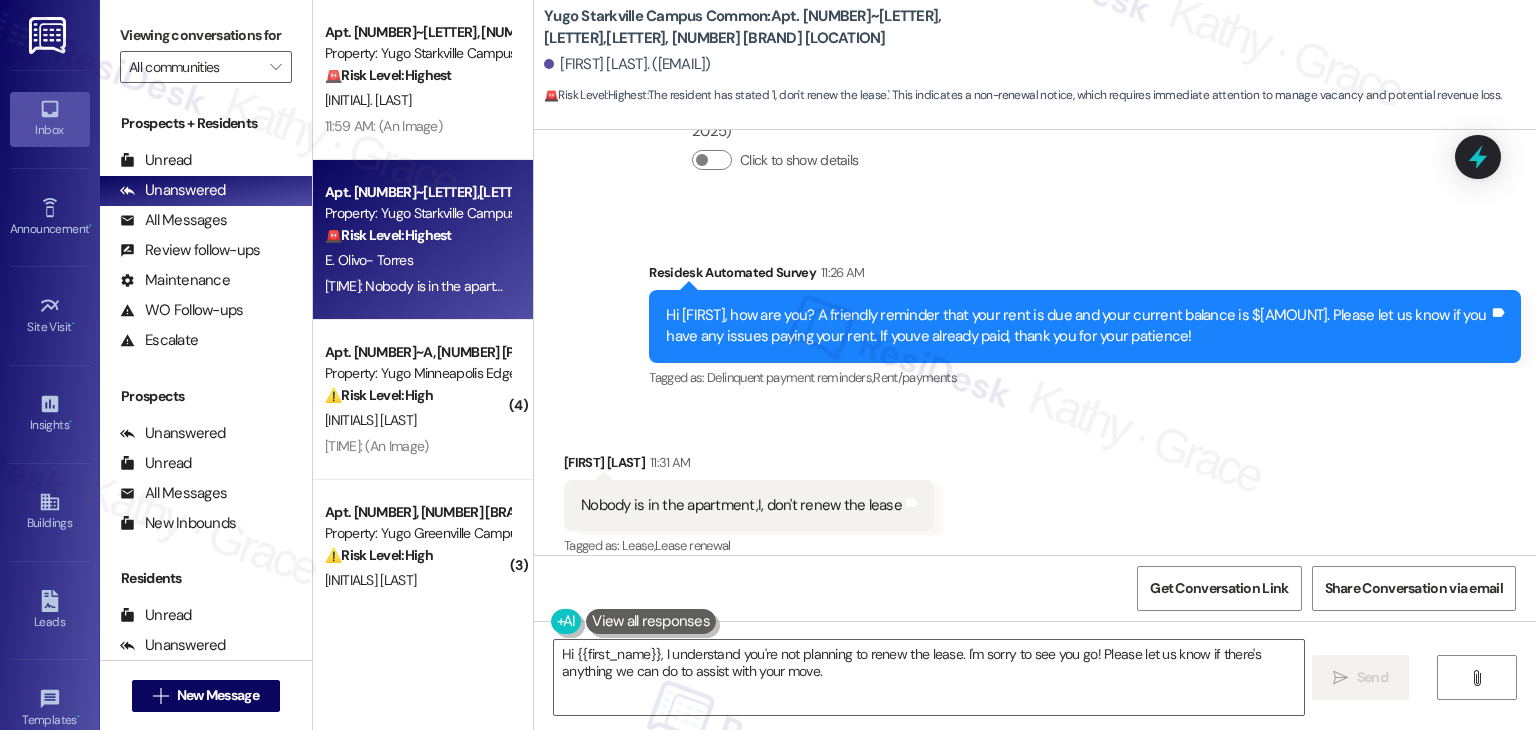 click on "Elvin Olivo- Torres 11:31 AM" at bounding box center [749, 466] 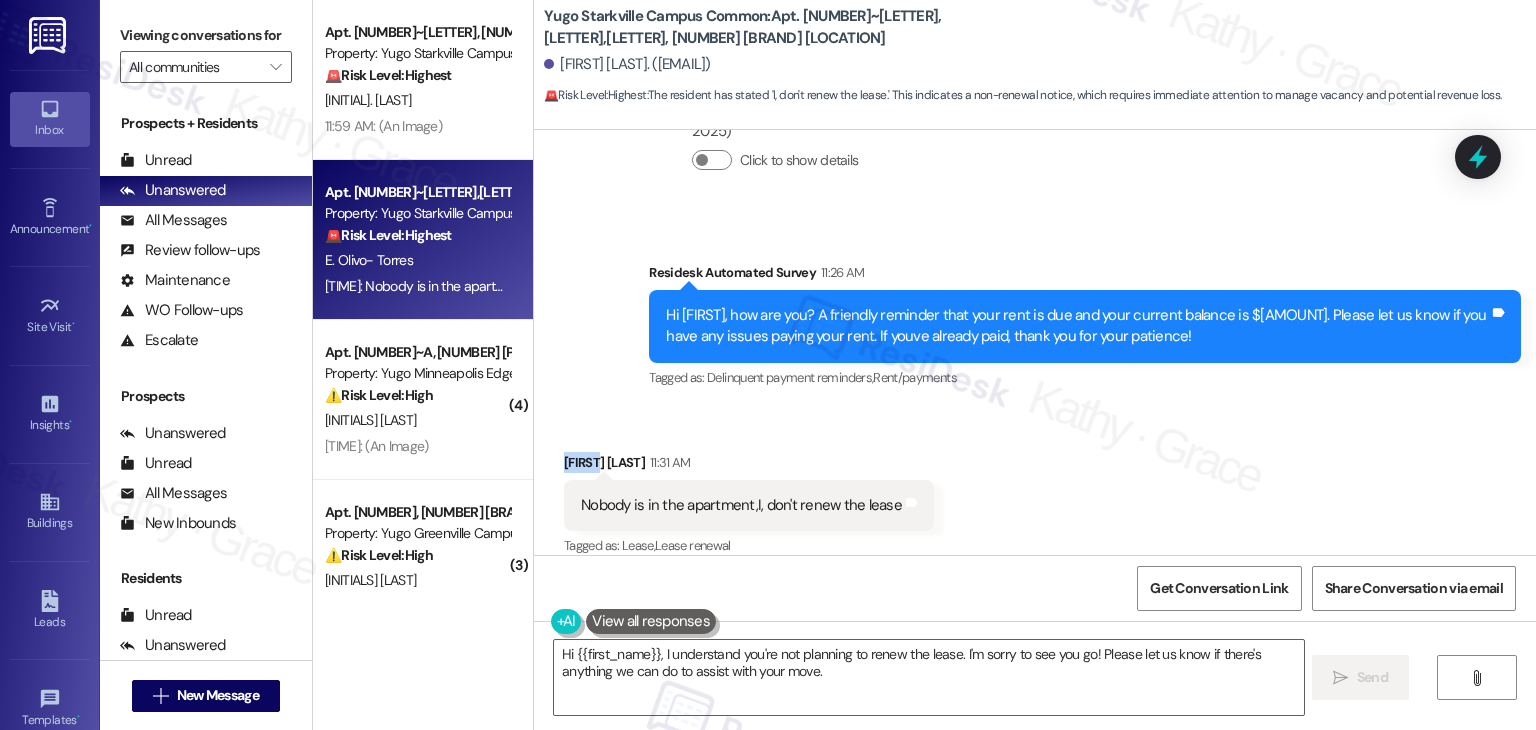 click on "Elvin Olivo- Torres 11:31 AM" at bounding box center (749, 466) 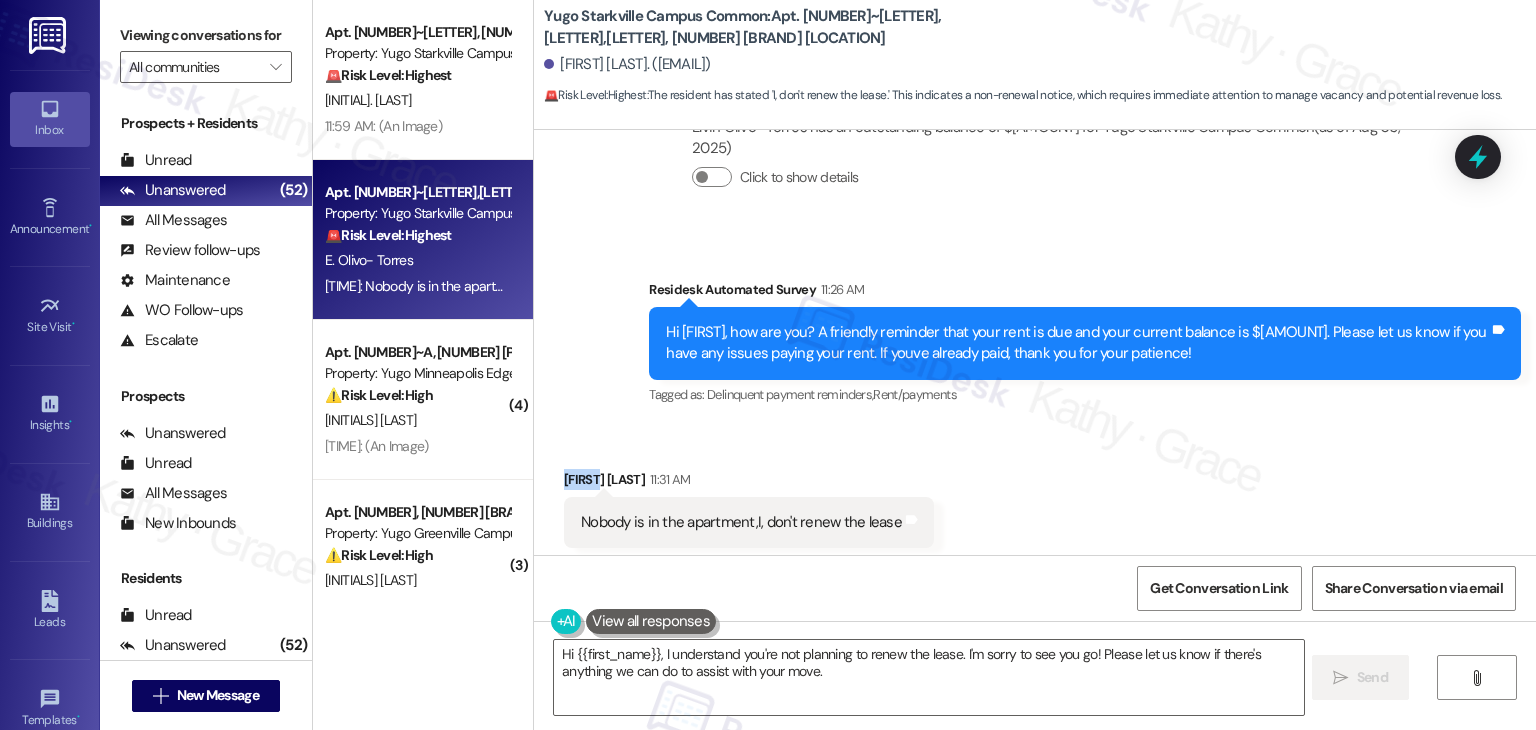 scroll, scrollTop: 1625, scrollLeft: 0, axis: vertical 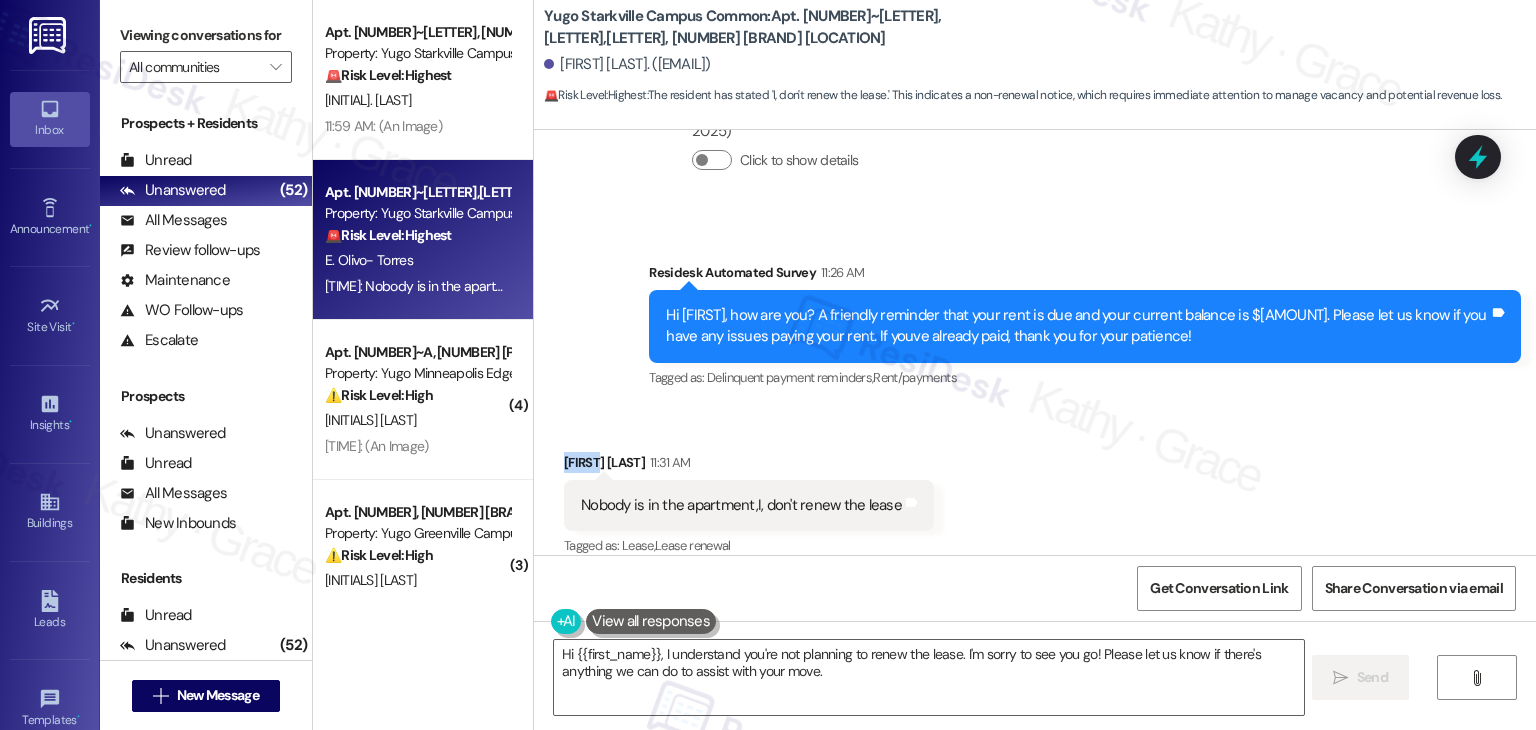 click on "Get Conversation Link Share Conversation via email" at bounding box center (1035, 588) 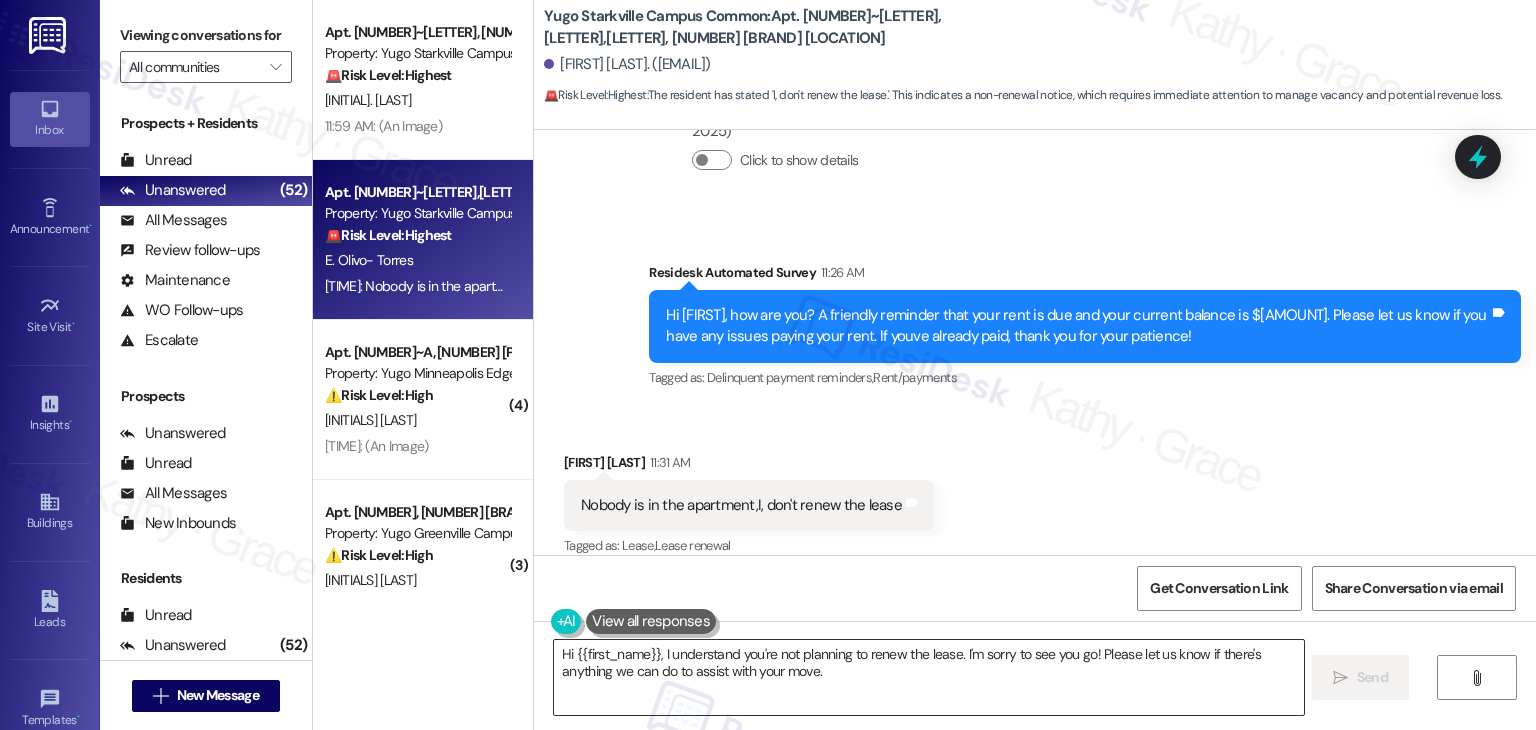 click on "Hi {{first_name}}, I understand you're not planning to renew the lease. I'm sorry to see you go! Please let us know if there's anything we can do to assist with your move." at bounding box center [928, 677] 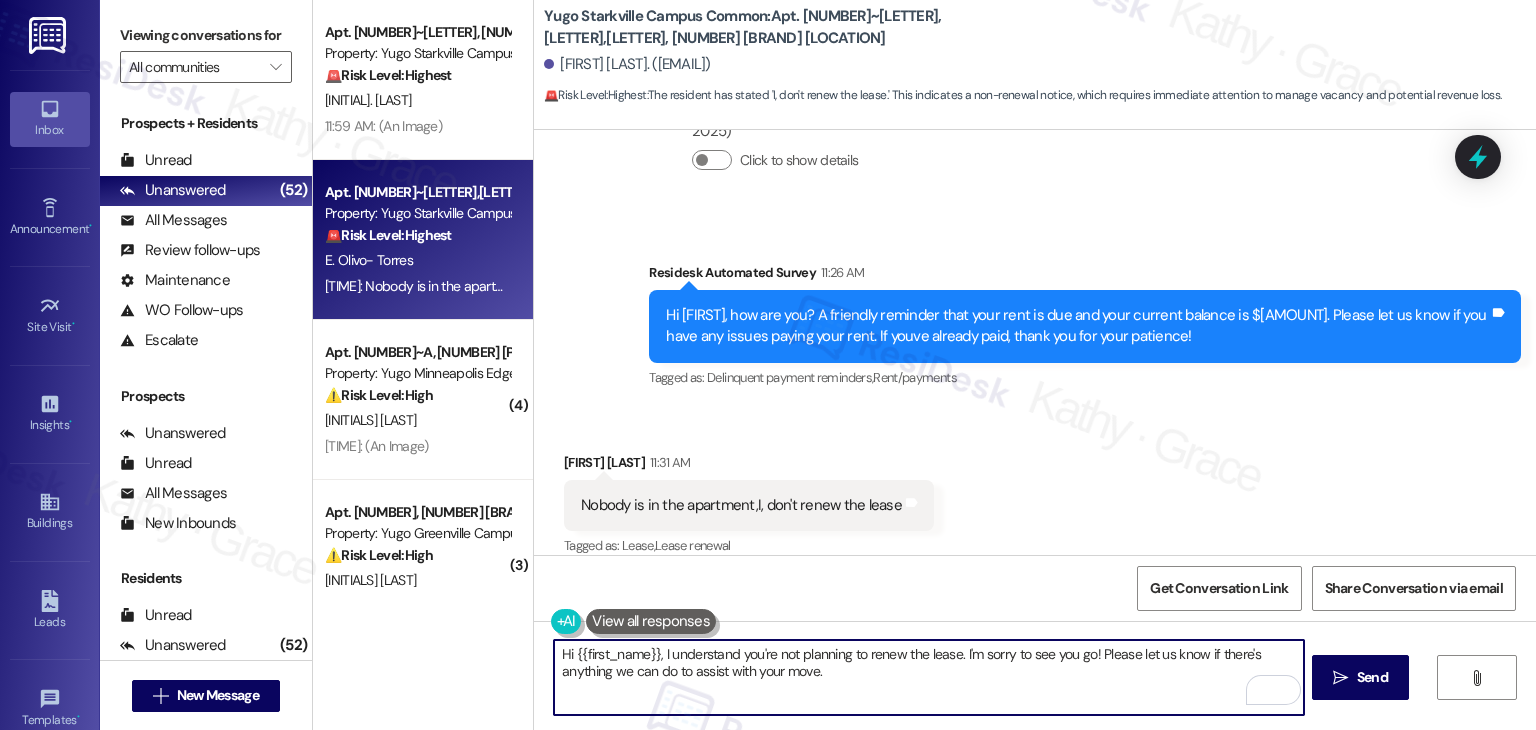 click on "Hi {{first_name}}, I understand you're not planning to renew the lease. I'm sorry to see you go! Please let us know if there's anything we can do to assist with your move." at bounding box center [928, 677] 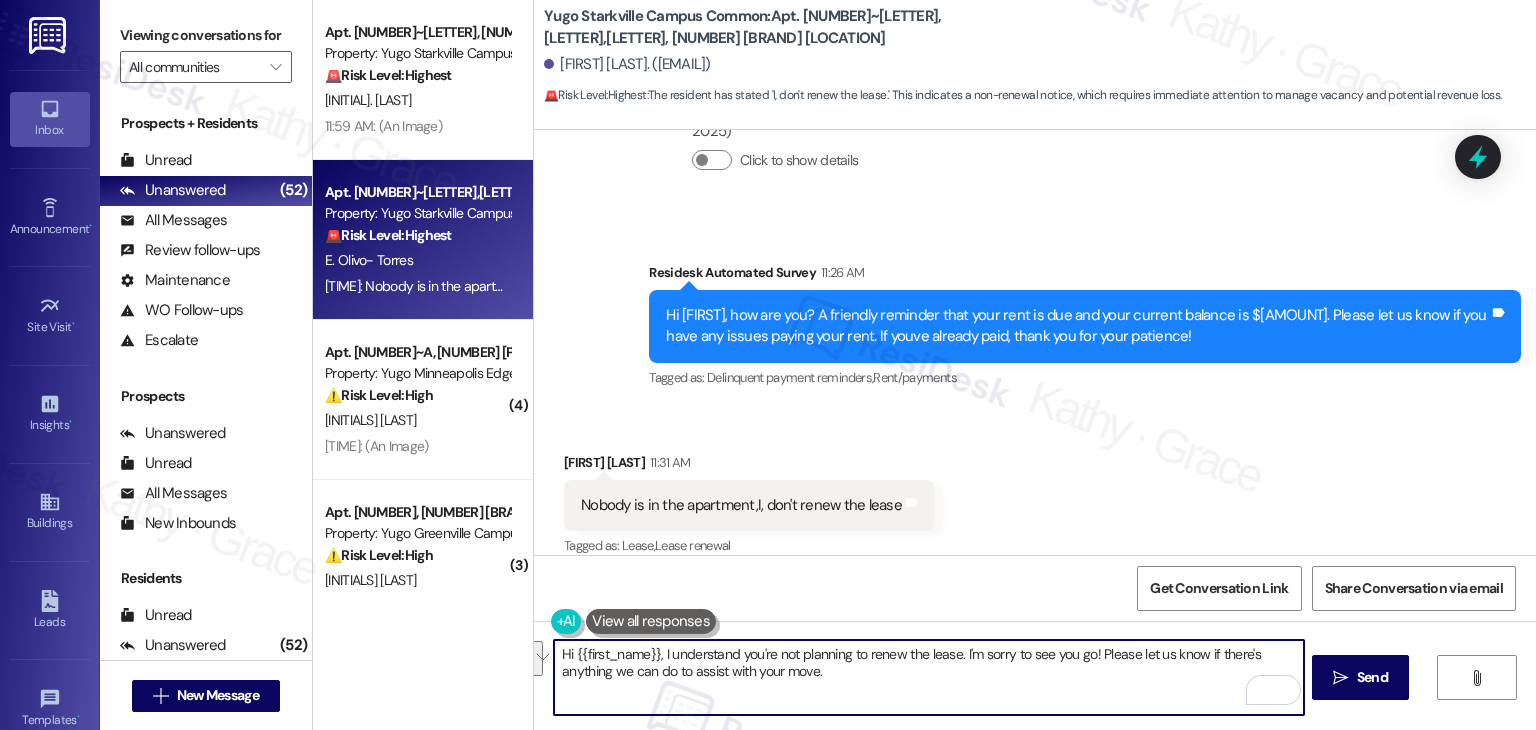 paste on "Elvin, even if the apartment is unoccupied, rent is still required until your lease officially ends. If you’re not planning to renew, please be sure to submit a 60-day written move-out notice to the management so they can process it properly. Let us know if there's anything else we can assist you with!" 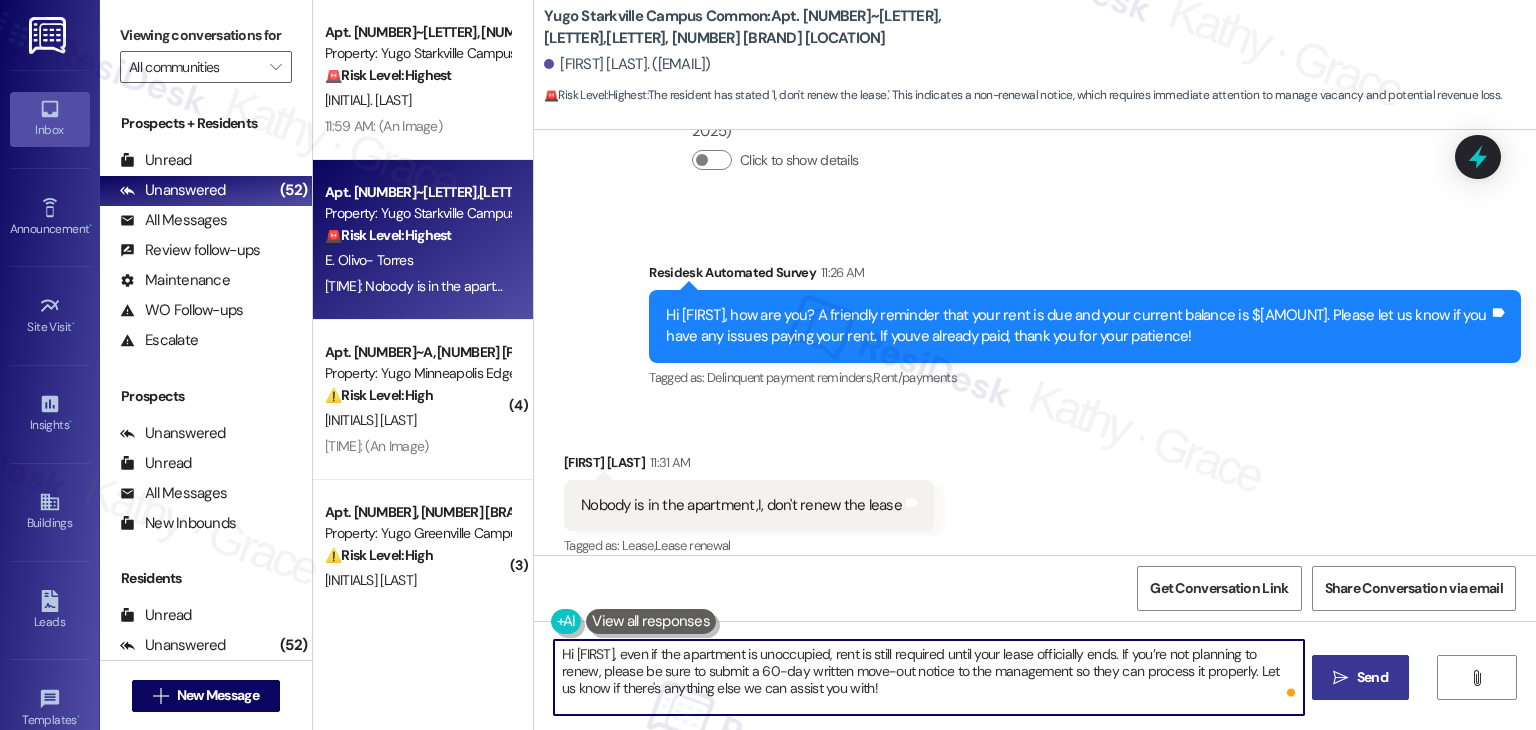 type on "Hi Elvin, even if the apartment is unoccupied, rent is still required until your lease officially ends. If you’re not planning to renew, please be sure to submit a 60-day written move-out notice to the management so they can process it properly. Let us know if there's anything else we can assist you with!" 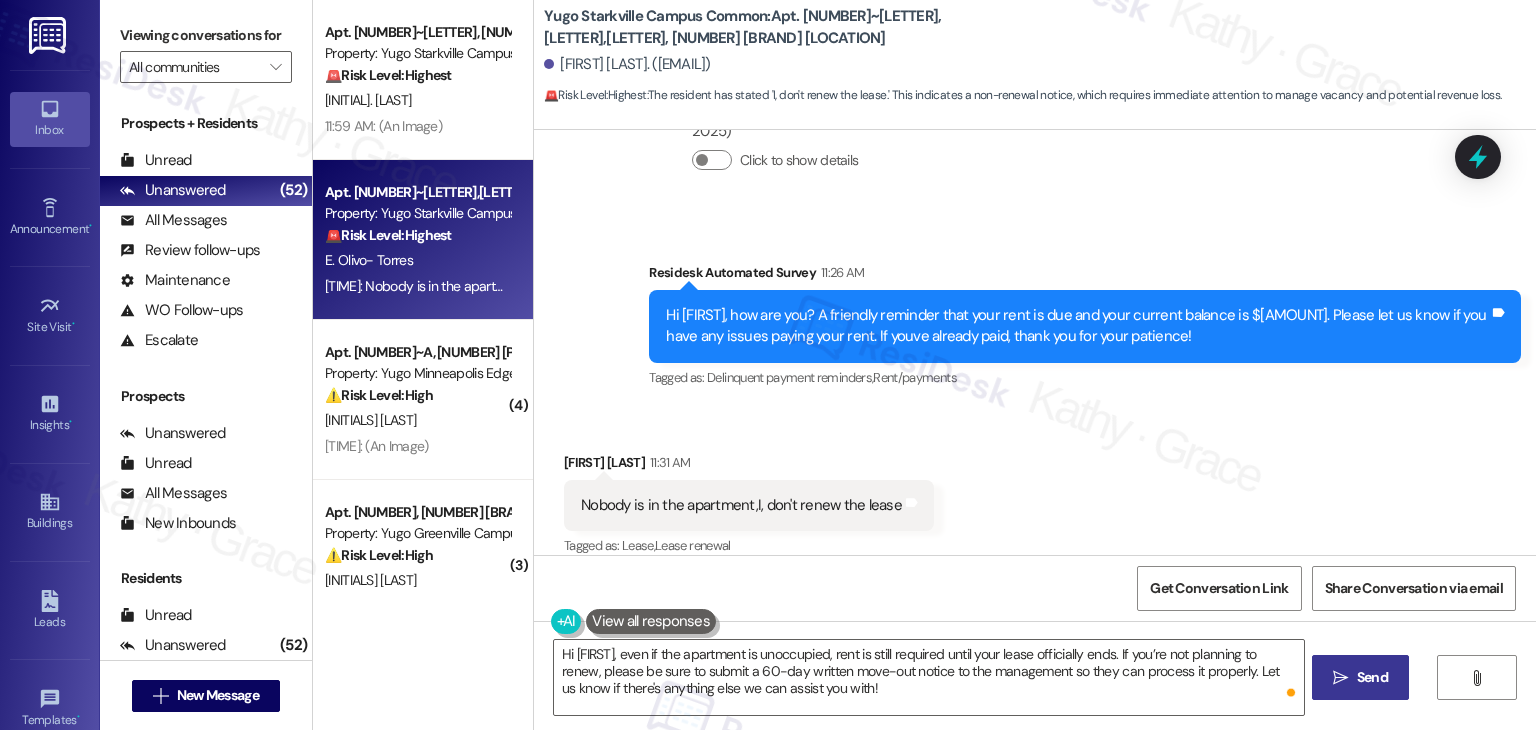 click on " Send" at bounding box center (1360, 677) 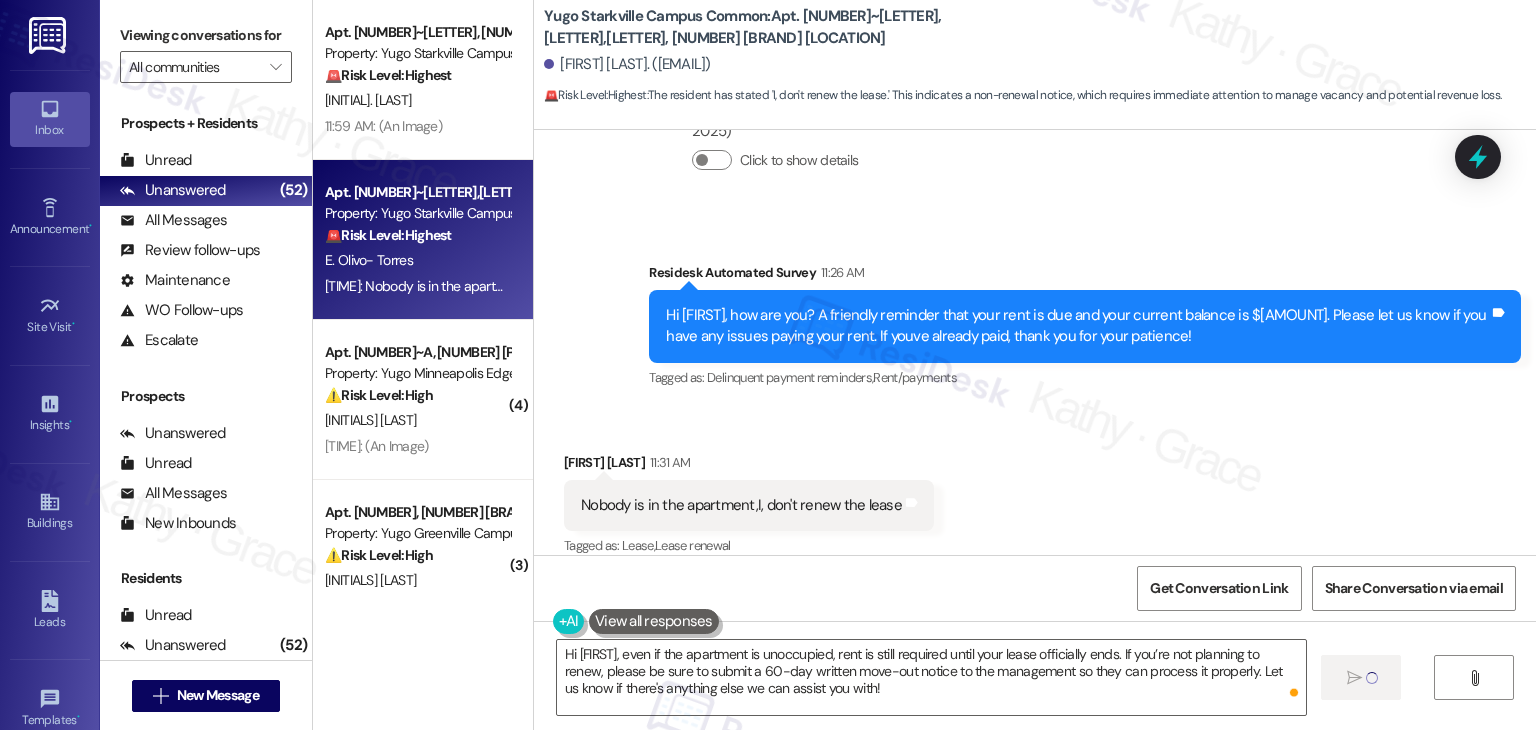 type 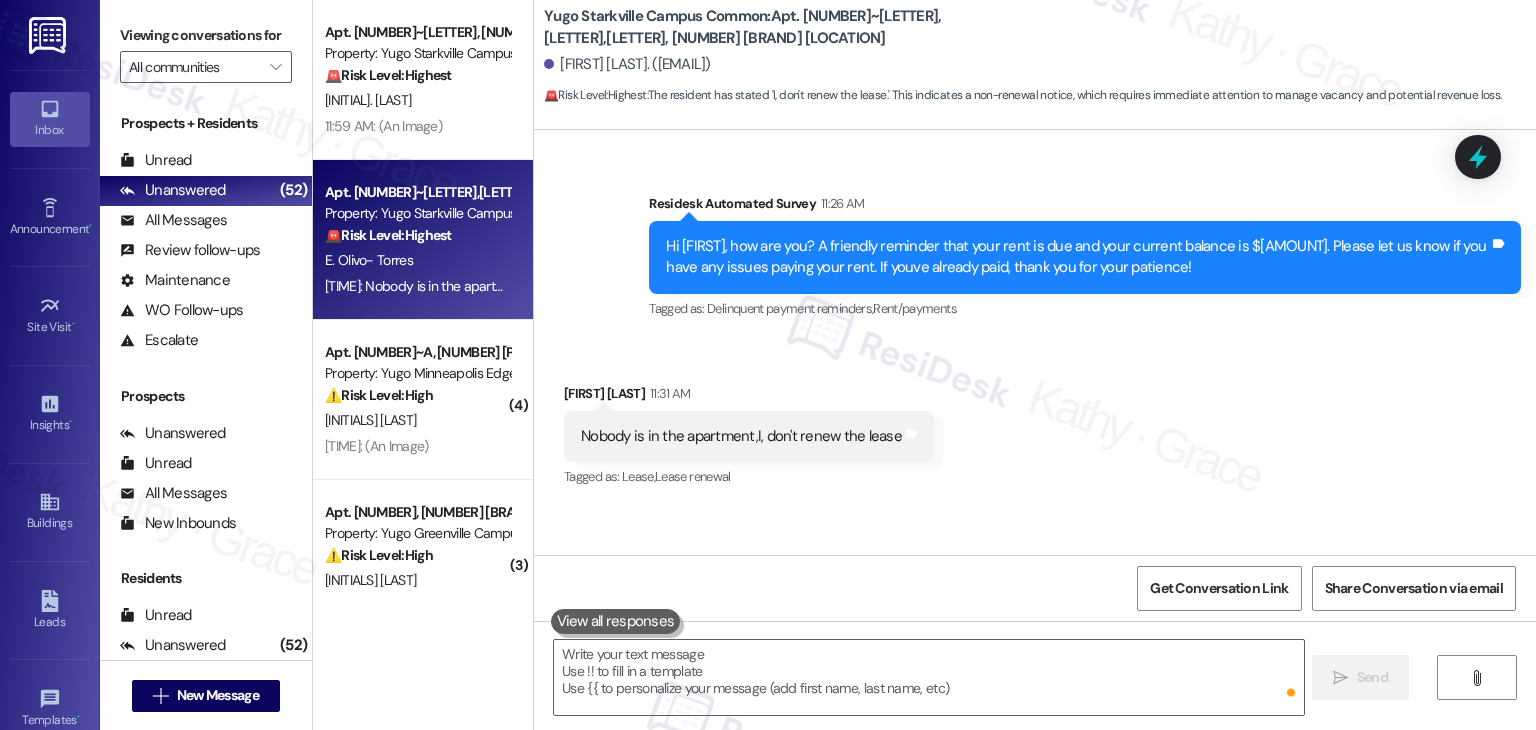 scroll, scrollTop: 1808, scrollLeft: 0, axis: vertical 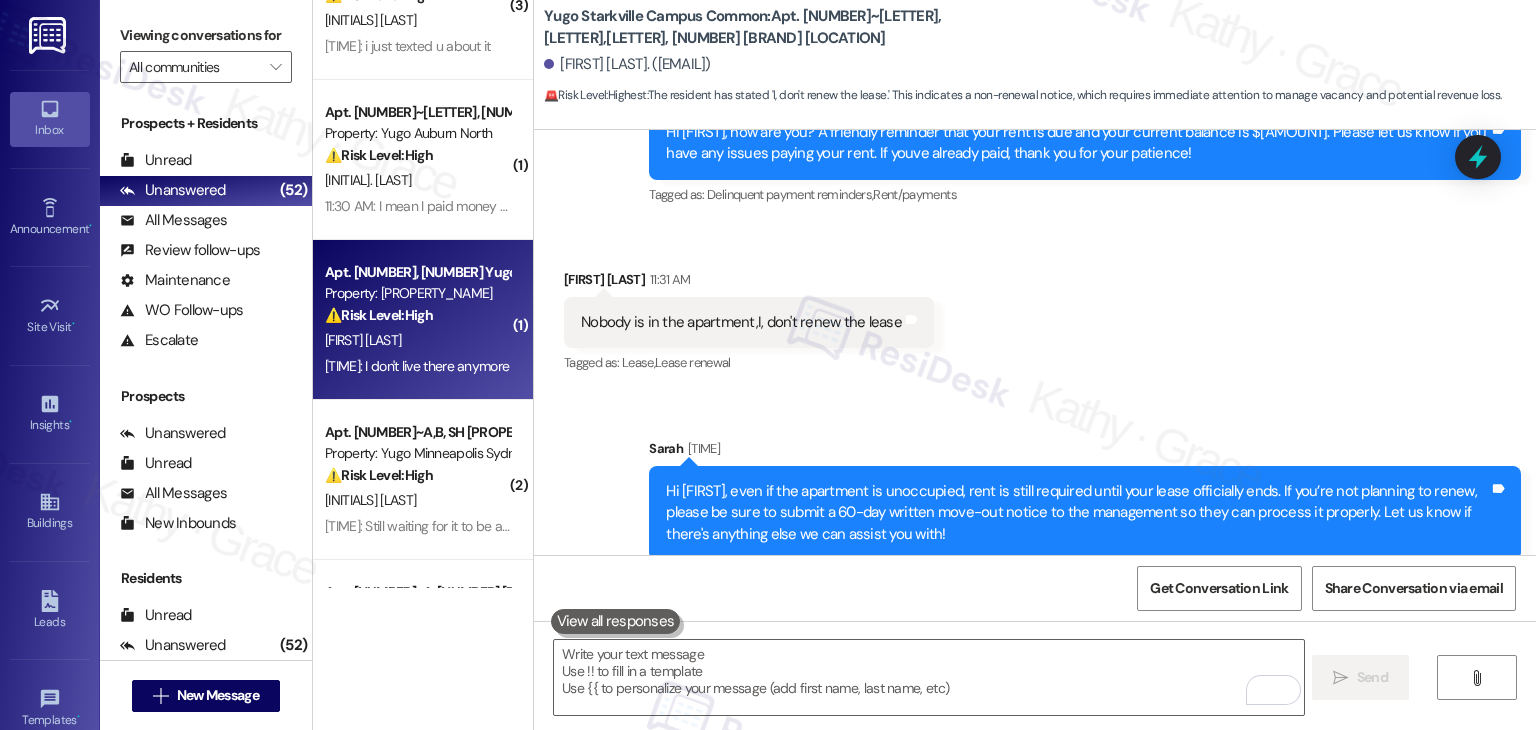 click on "11:29 AM: I don't live there anymore  11:29 AM: I don't live there anymore" at bounding box center (417, 366) 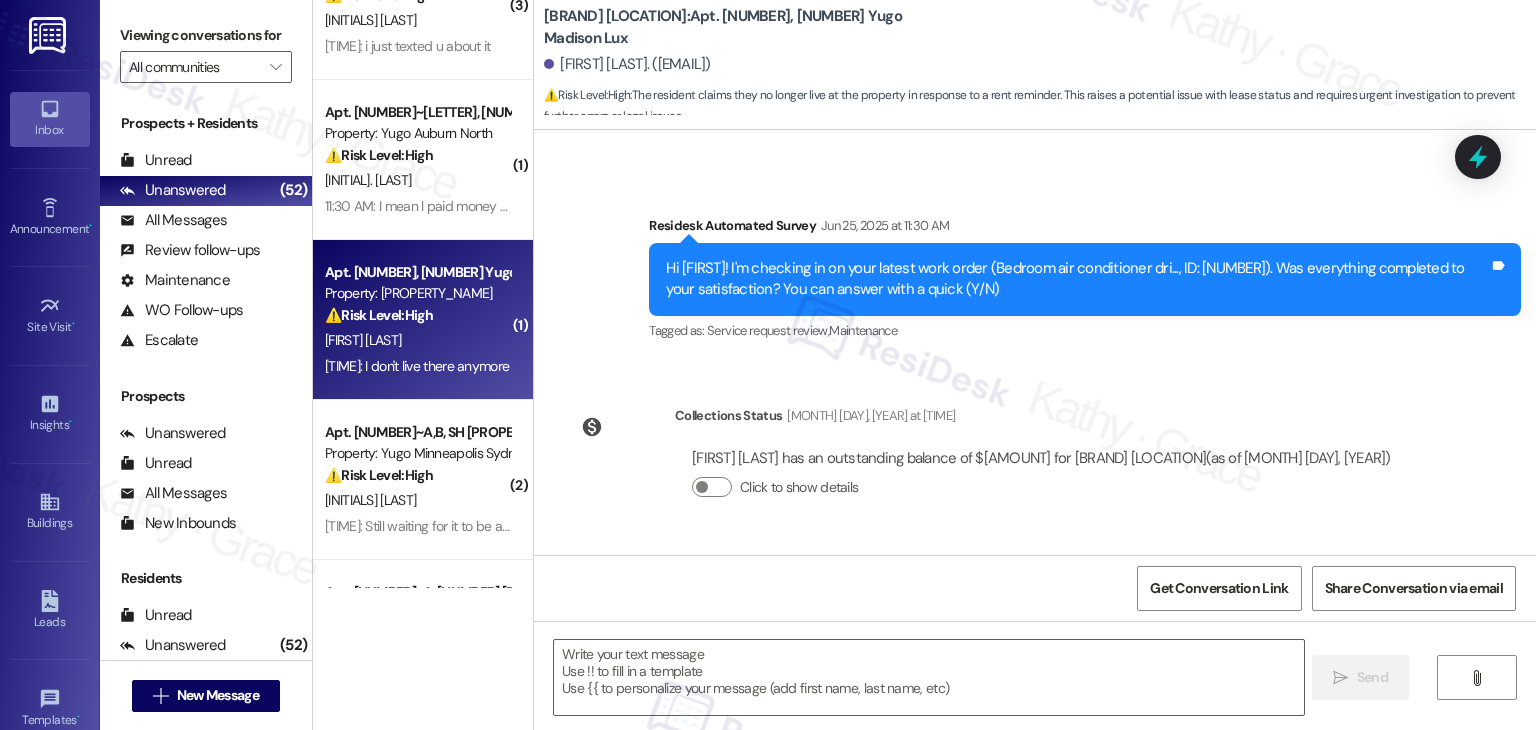 scroll, scrollTop: 2595, scrollLeft: 0, axis: vertical 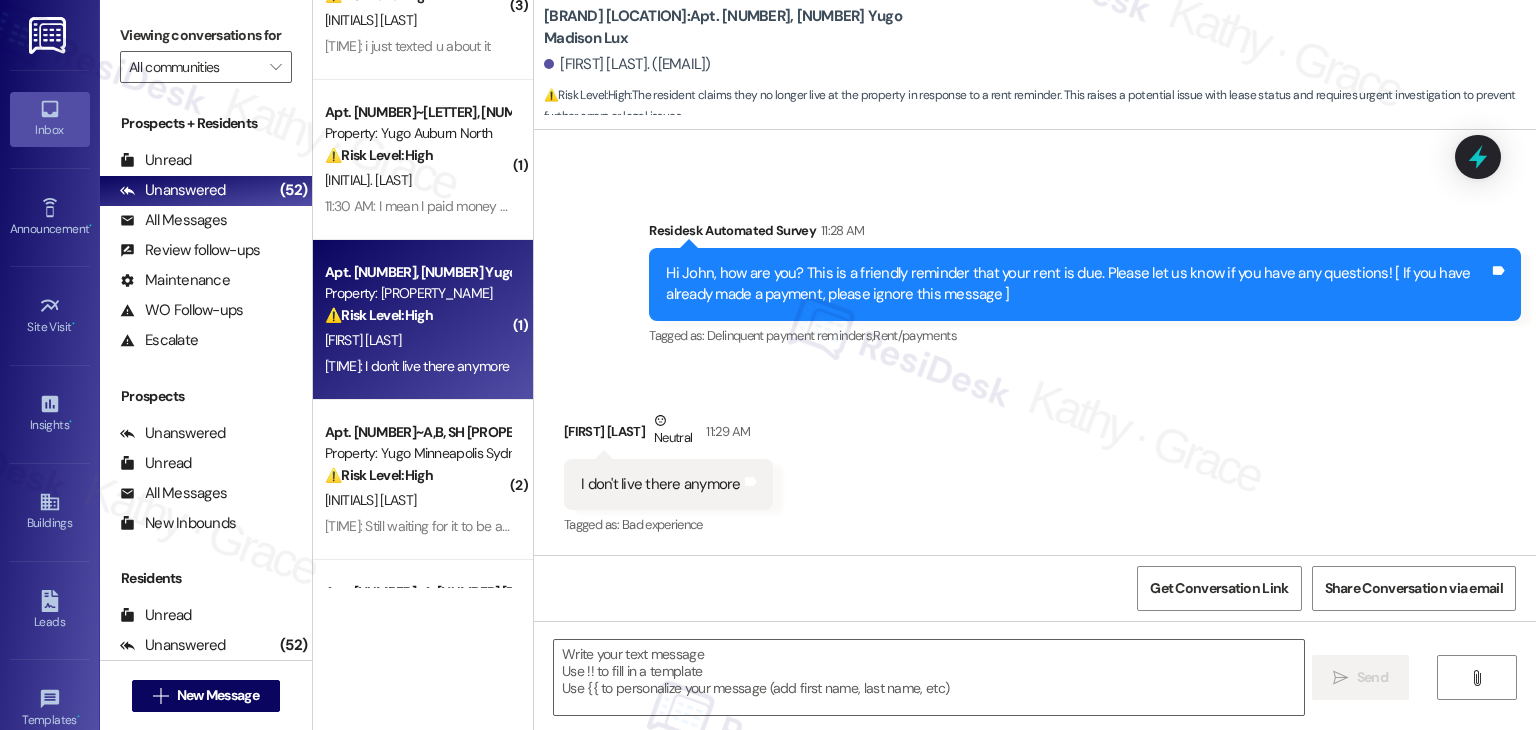 type on "Fetching suggested responses. Please feel free to read through the conversation in the meantime." 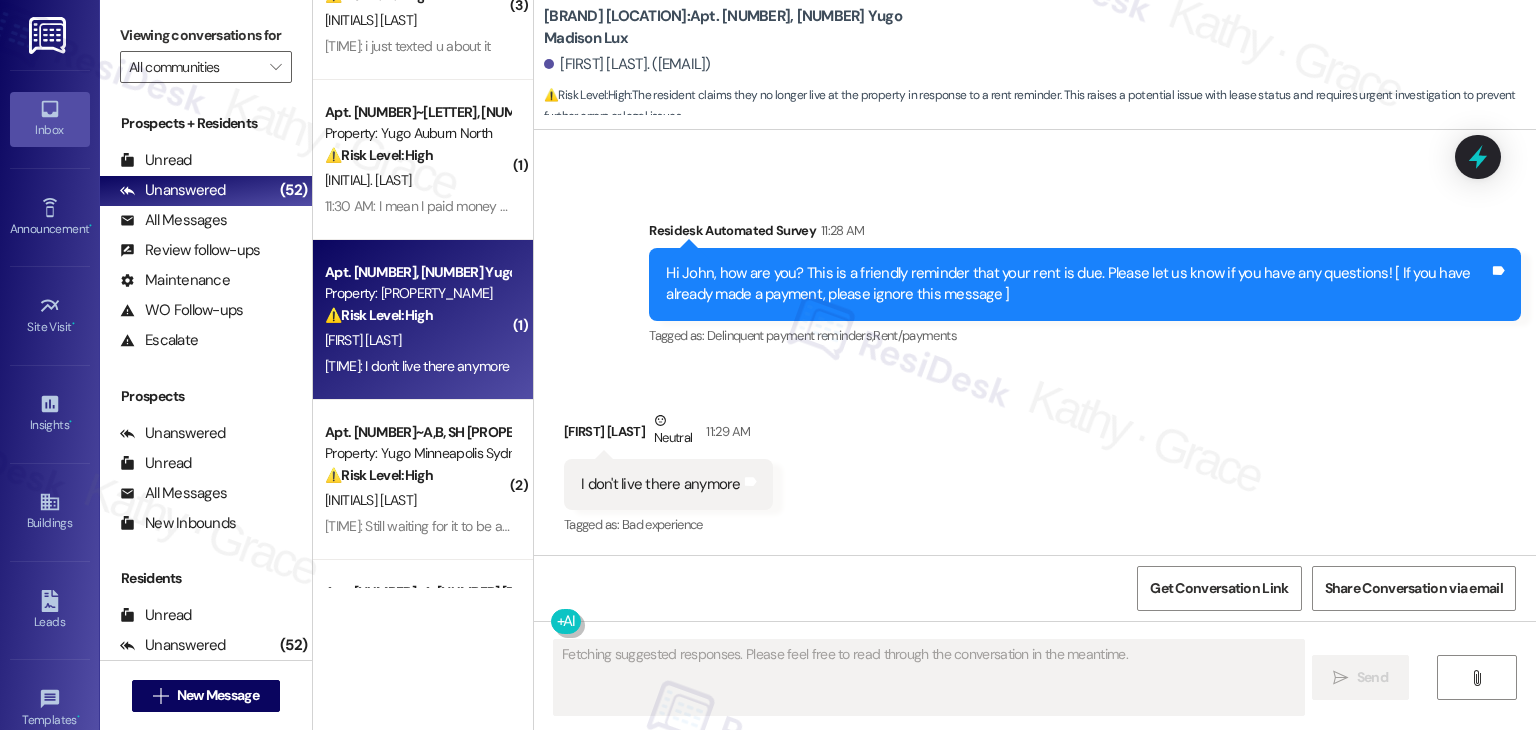 click on "Received via SMS John Kluck   Neutral 11:29 AM I don't live there anymore  Tags and notes Tagged as:   Bad experience Click to highlight conversations about Bad experience" at bounding box center [1035, 460] 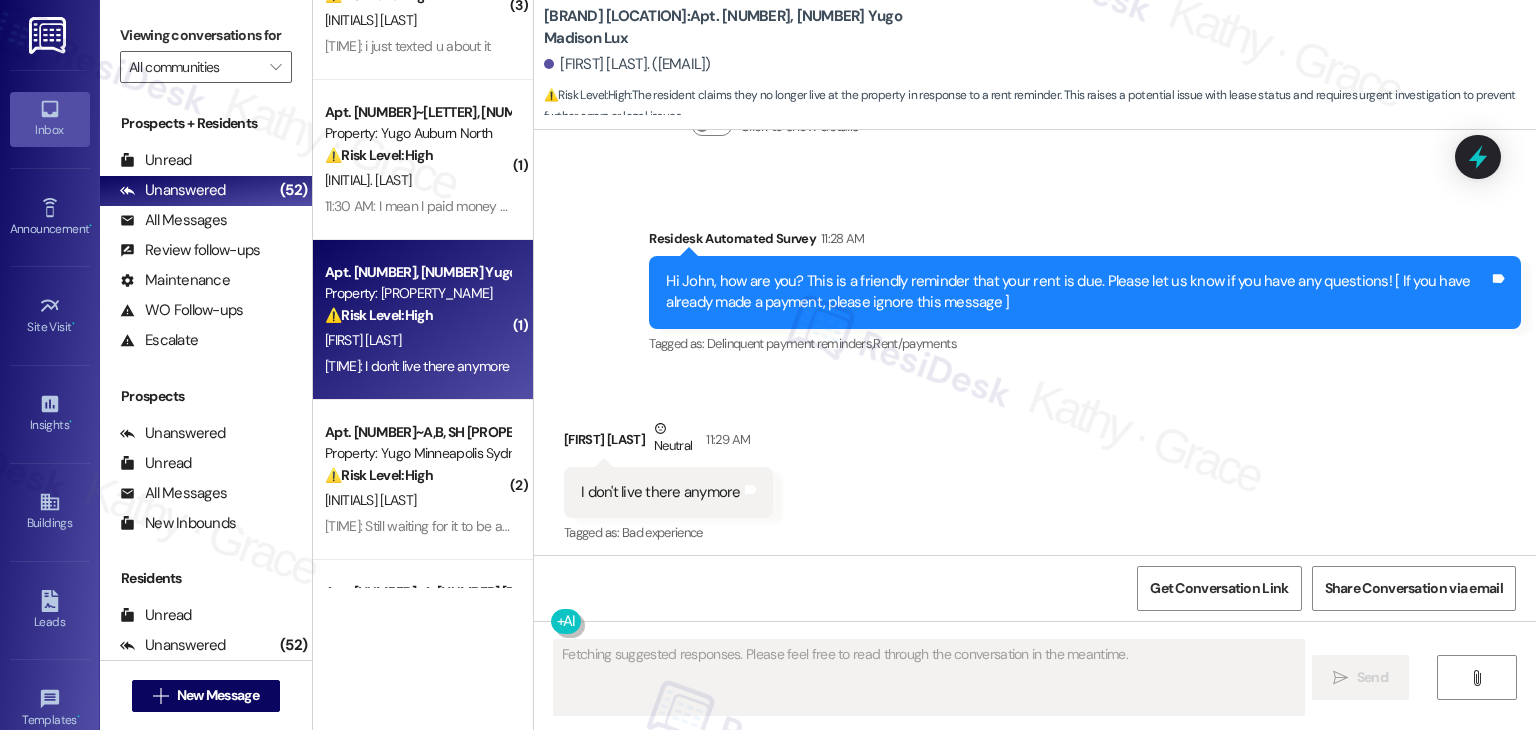 scroll, scrollTop: 2596, scrollLeft: 0, axis: vertical 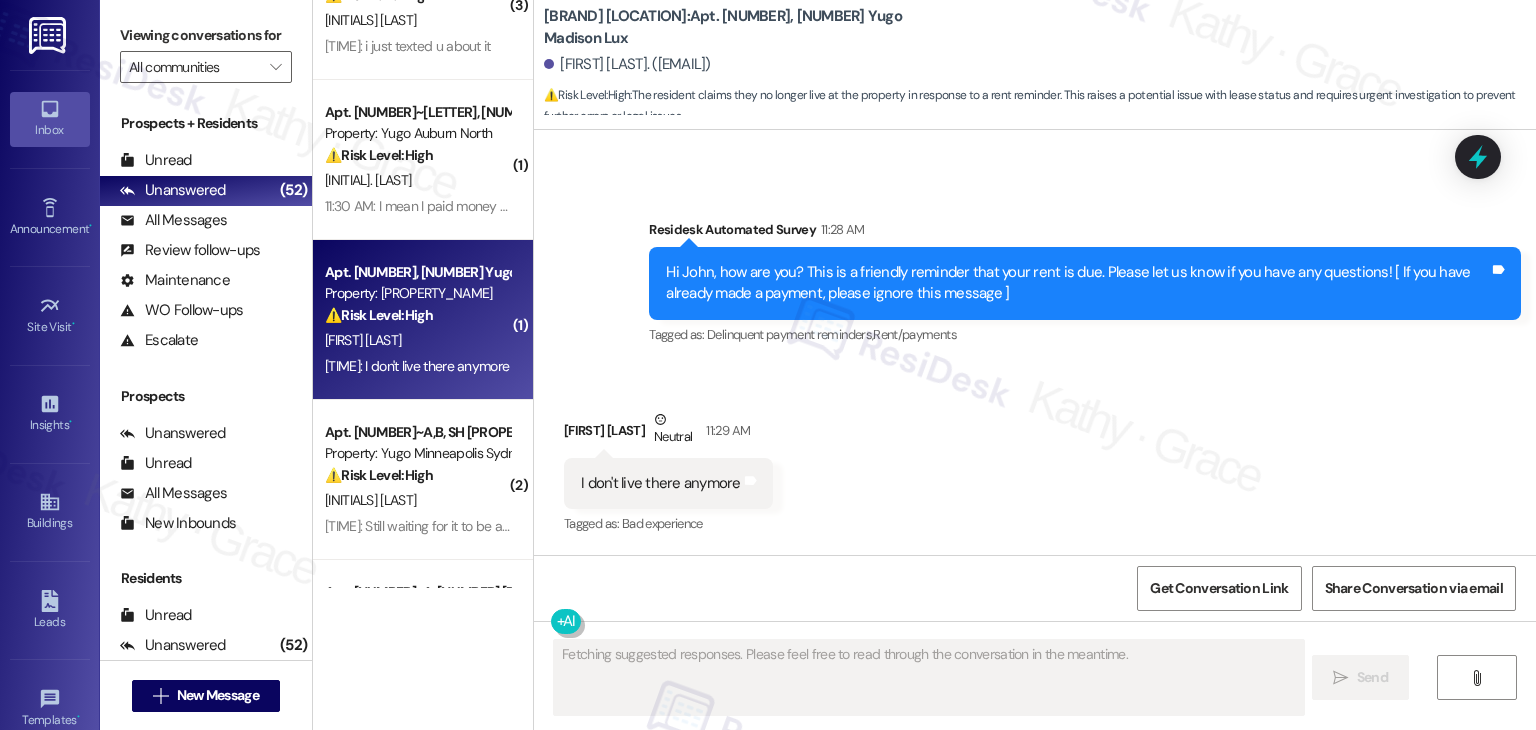 click on "Received via SMS John Kluck   Neutral 11:29 AM I don't live there anymore  Tags and notes Tagged as:   Bad experience Click to highlight conversations about Bad experience" at bounding box center [1035, 459] 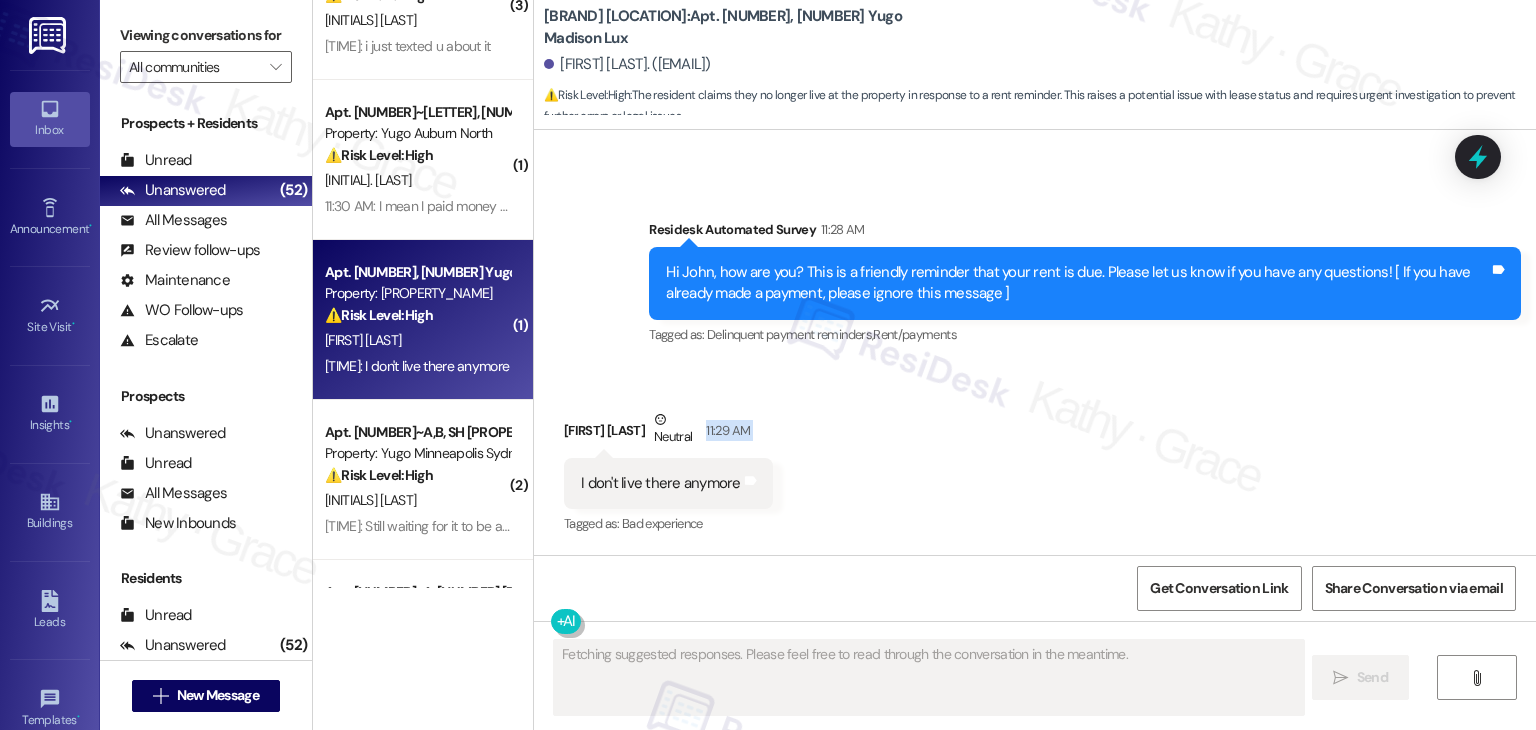 drag, startPoint x: 948, startPoint y: 450, endPoint x: 885, endPoint y: 468, distance: 65.52099 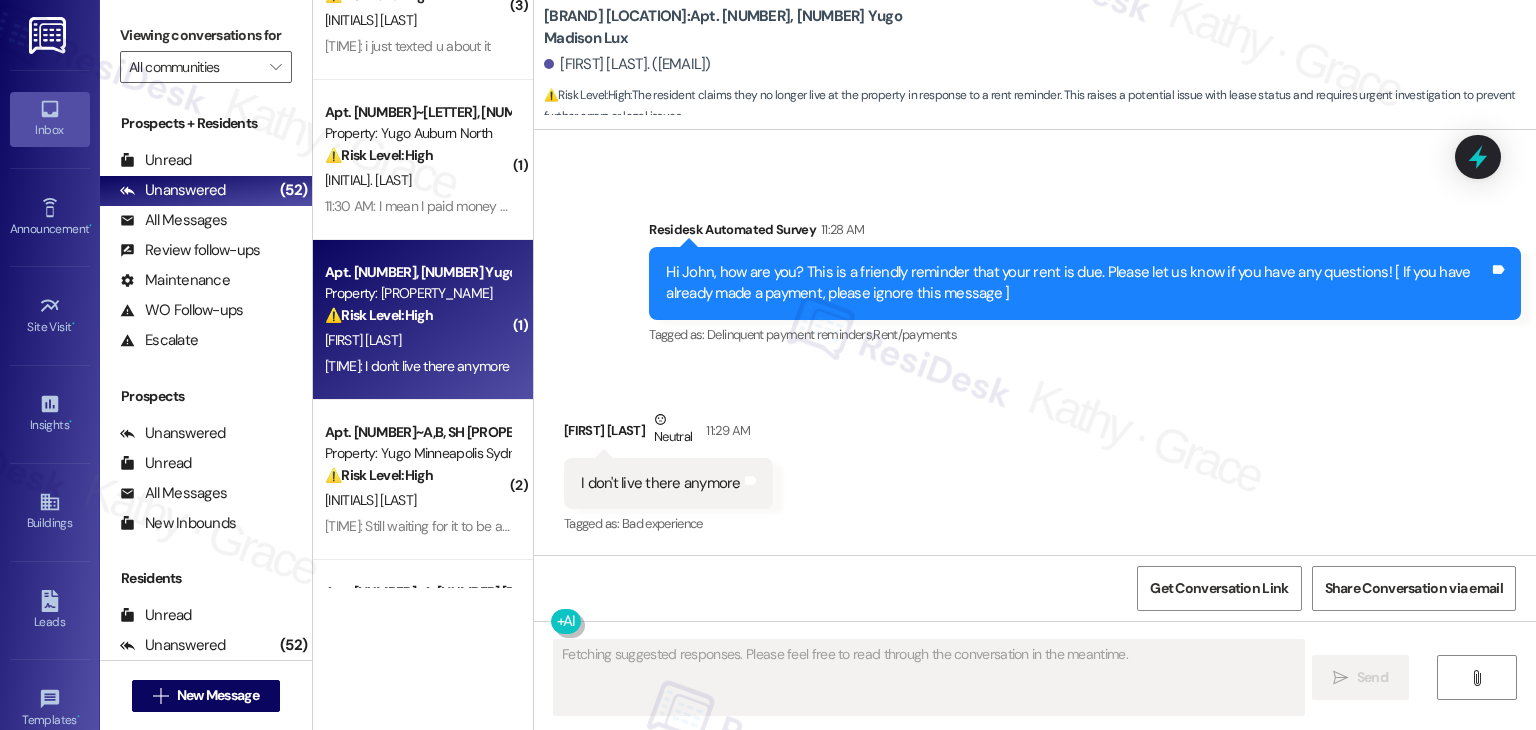 click on "I don't live there anymore" at bounding box center (661, 483) 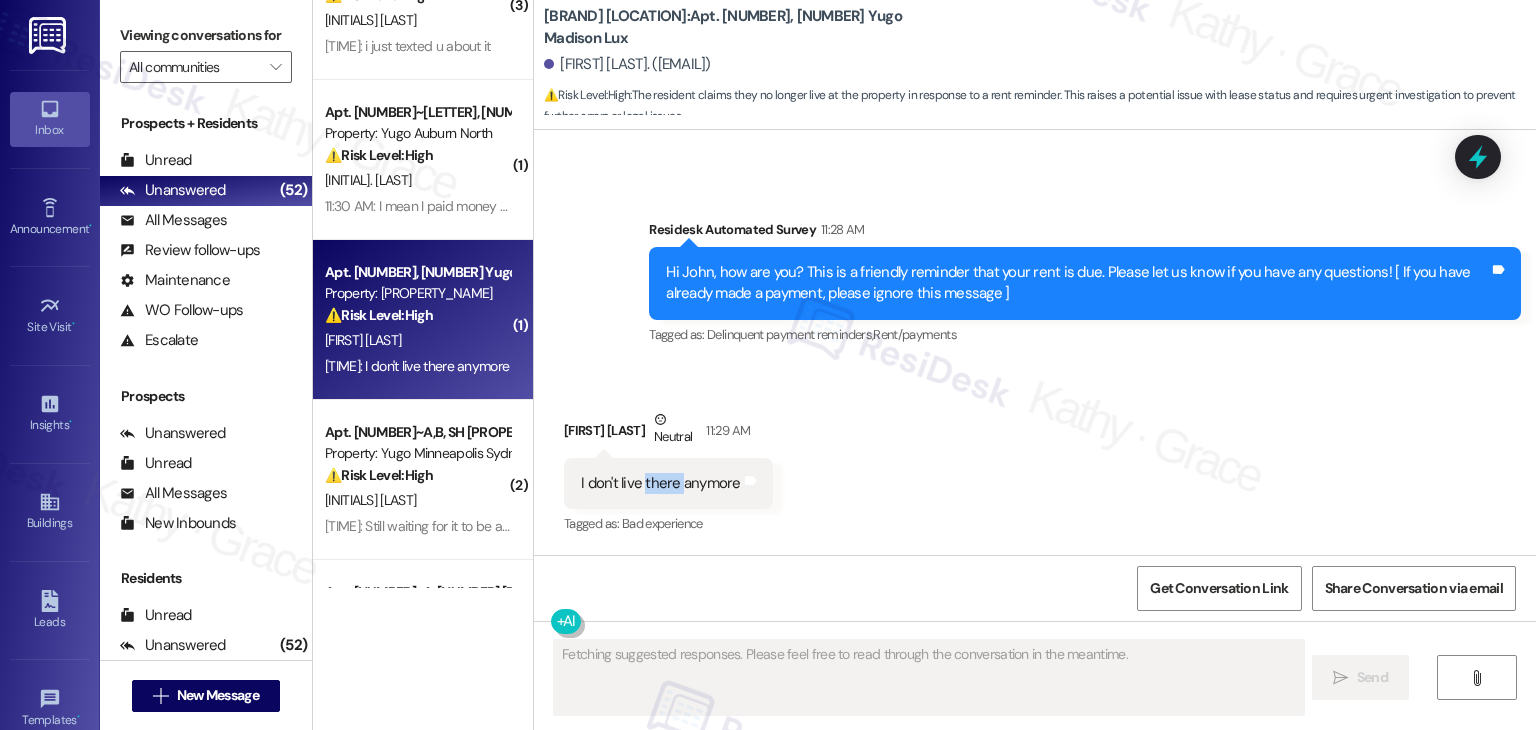 click on "I don't live there anymore" at bounding box center [661, 483] 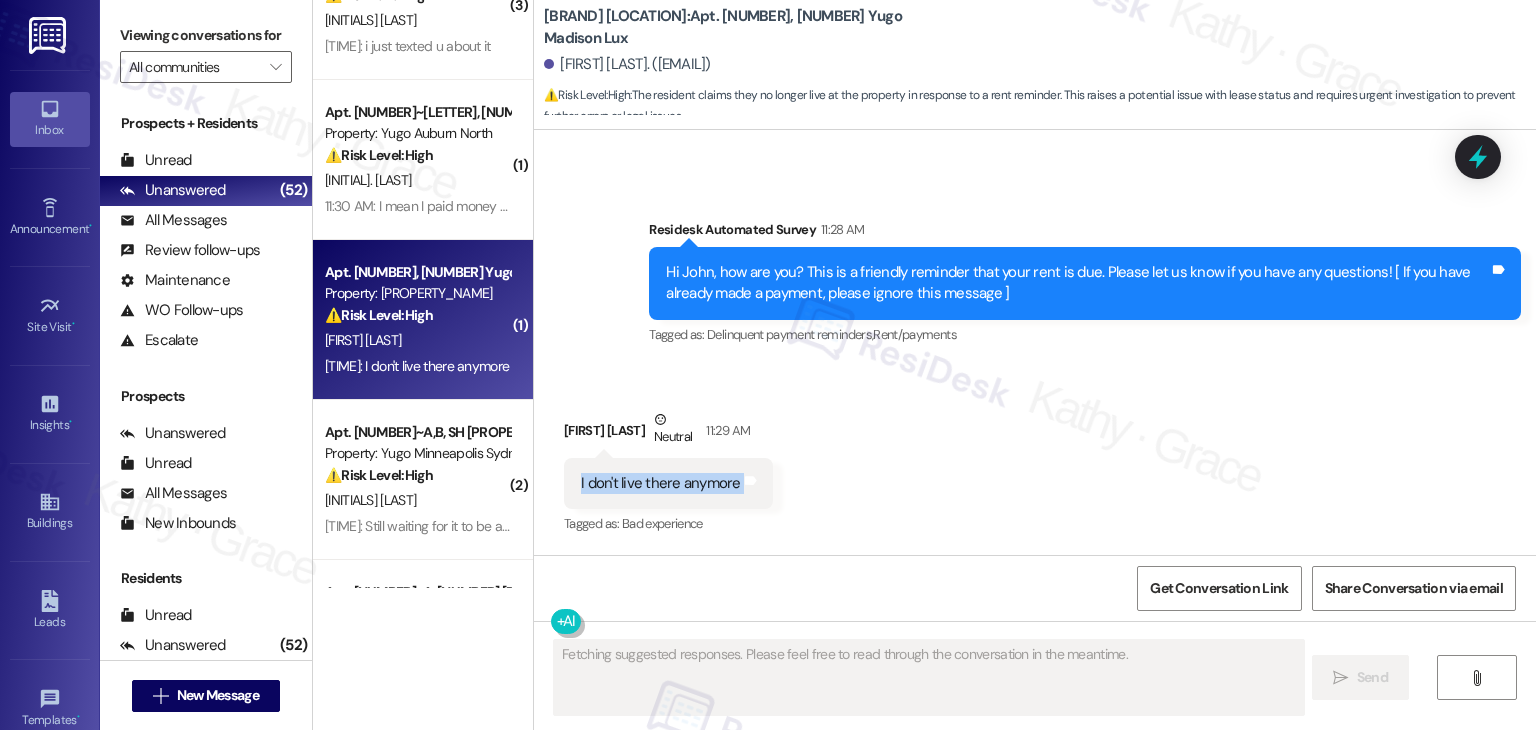 click on "I don't live there anymore" at bounding box center [661, 483] 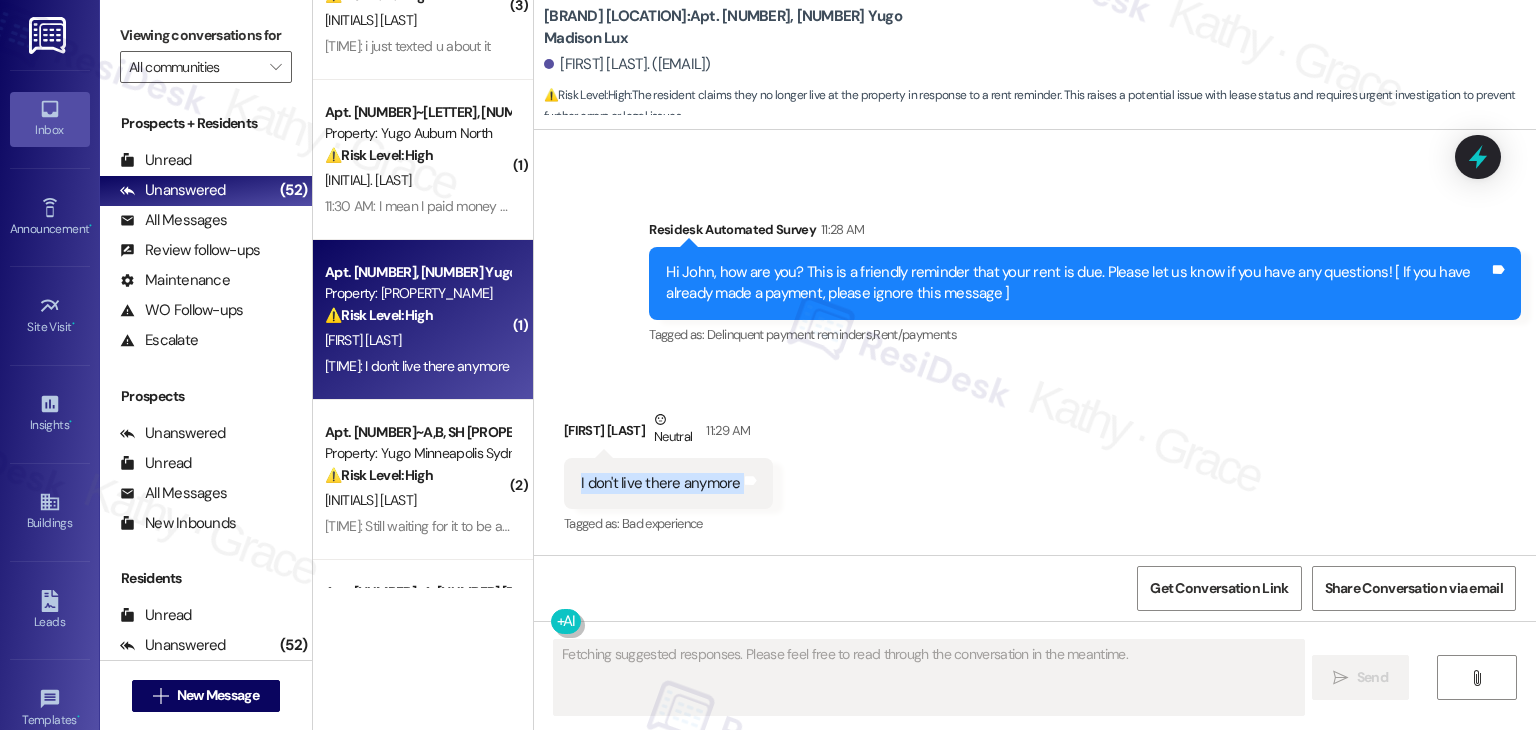 type 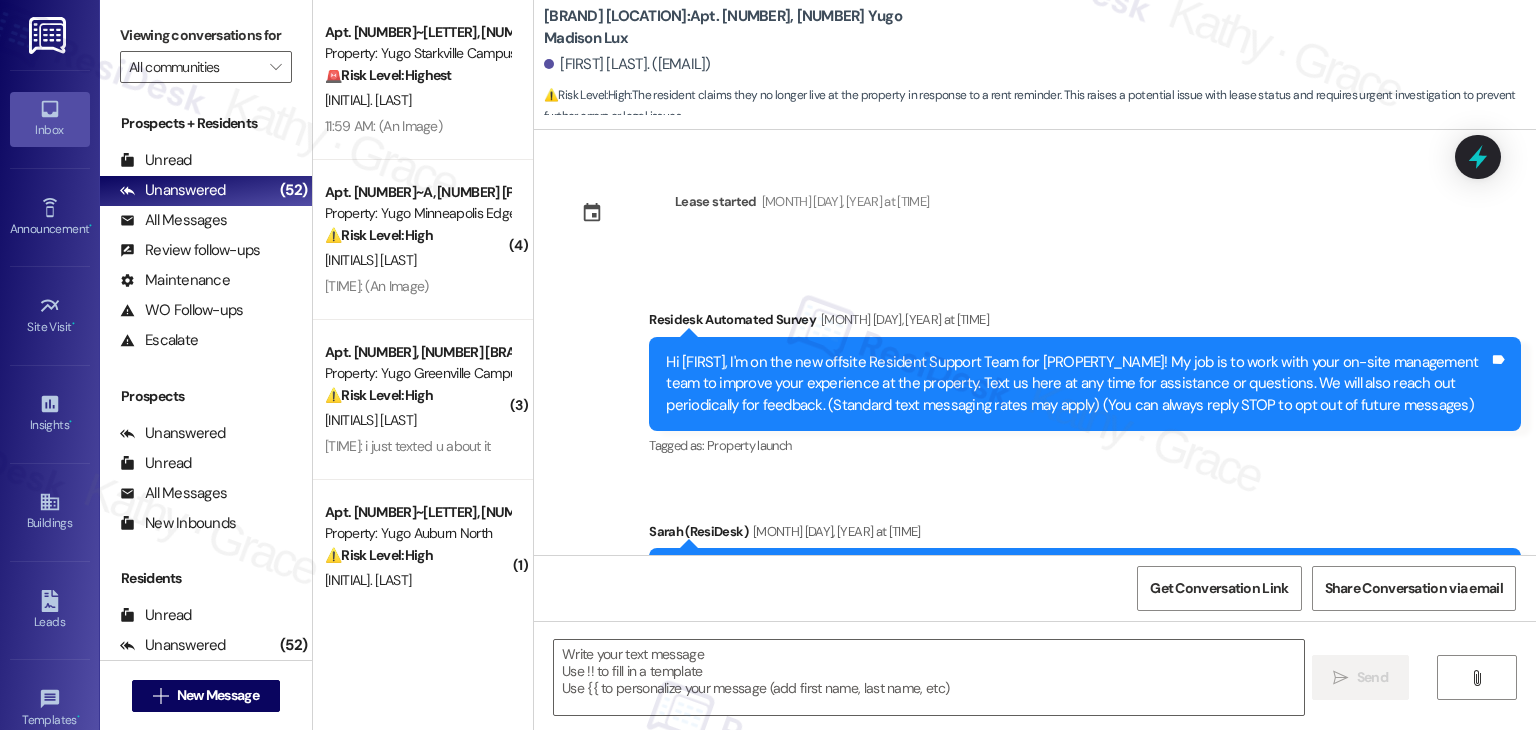 type on "Fetching suggested responses. Please feel free to read through the conversation in the meantime." 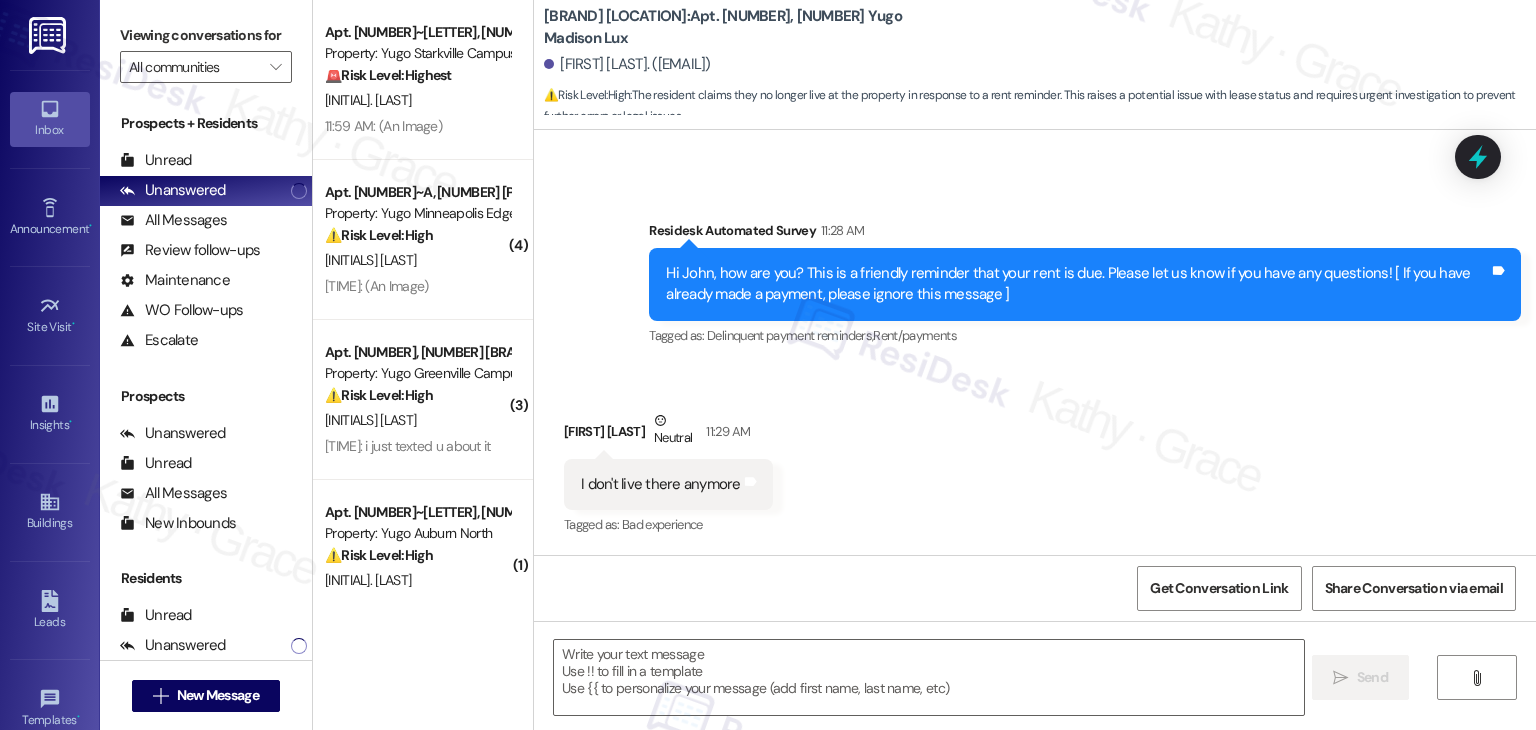 scroll, scrollTop: 2596, scrollLeft: 0, axis: vertical 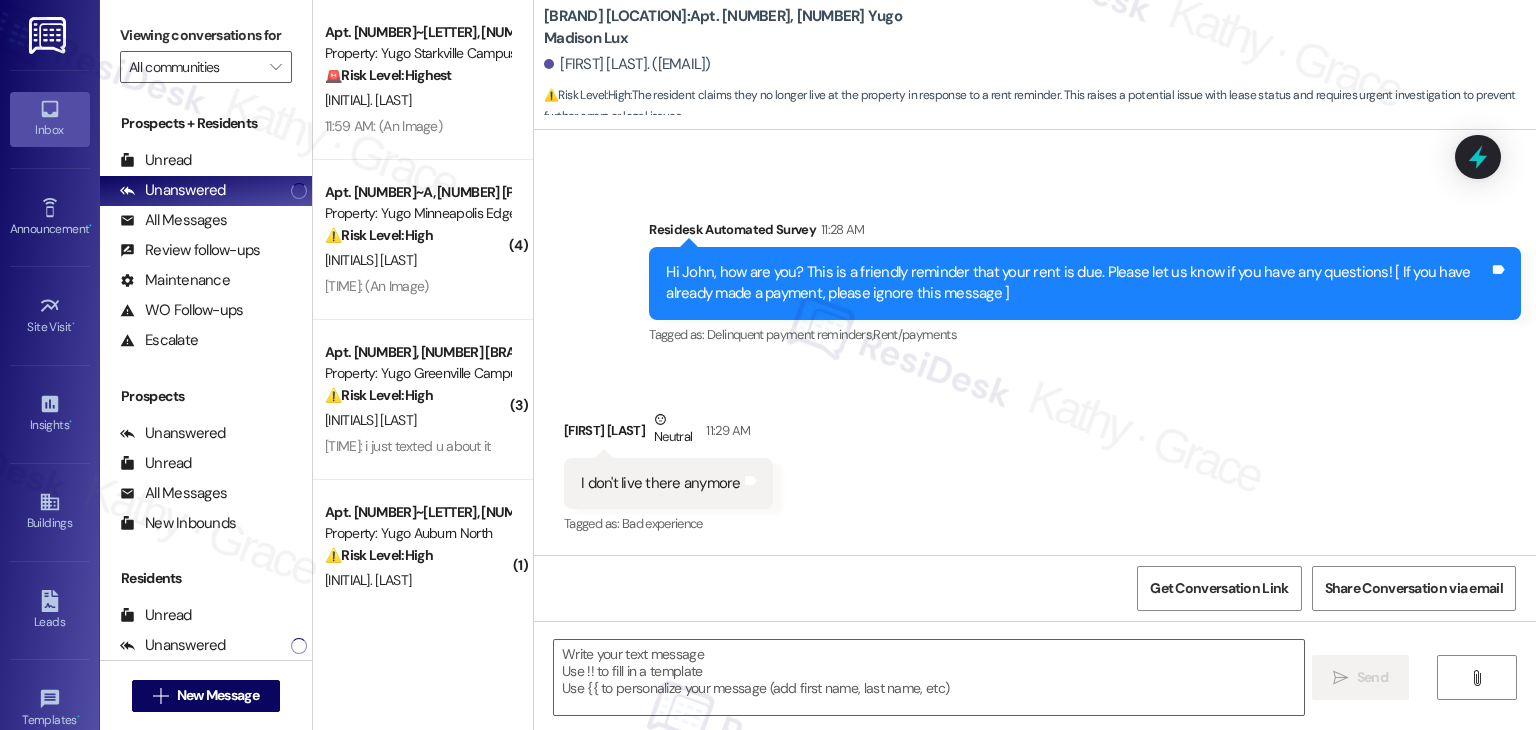 click on "Received via SMS John Kluck   Neutral 11:29 AM I don't live there anymore  Tags and notes Tagged as:   Bad experience Click to highlight conversations about Bad experience" at bounding box center (1035, 459) 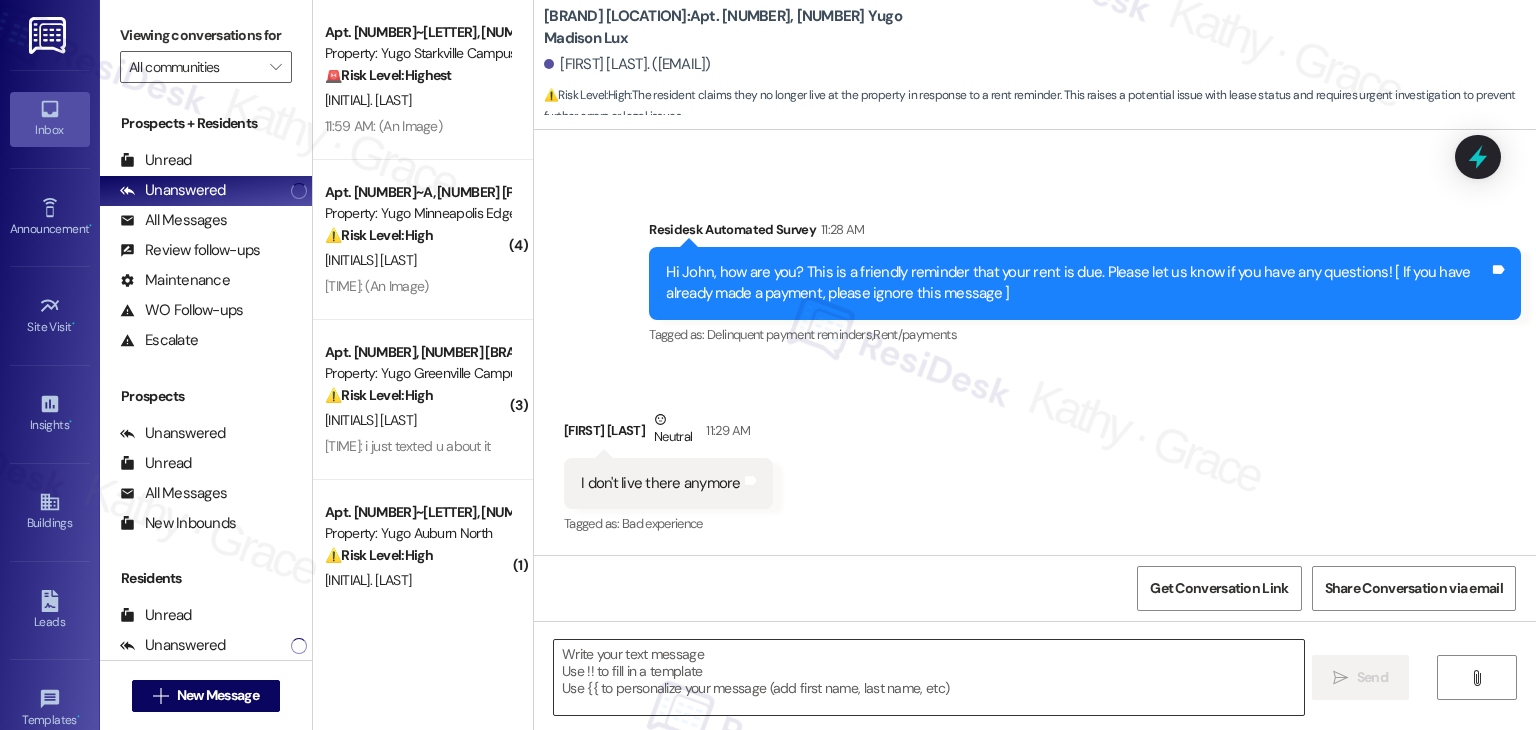 click at bounding box center [928, 677] 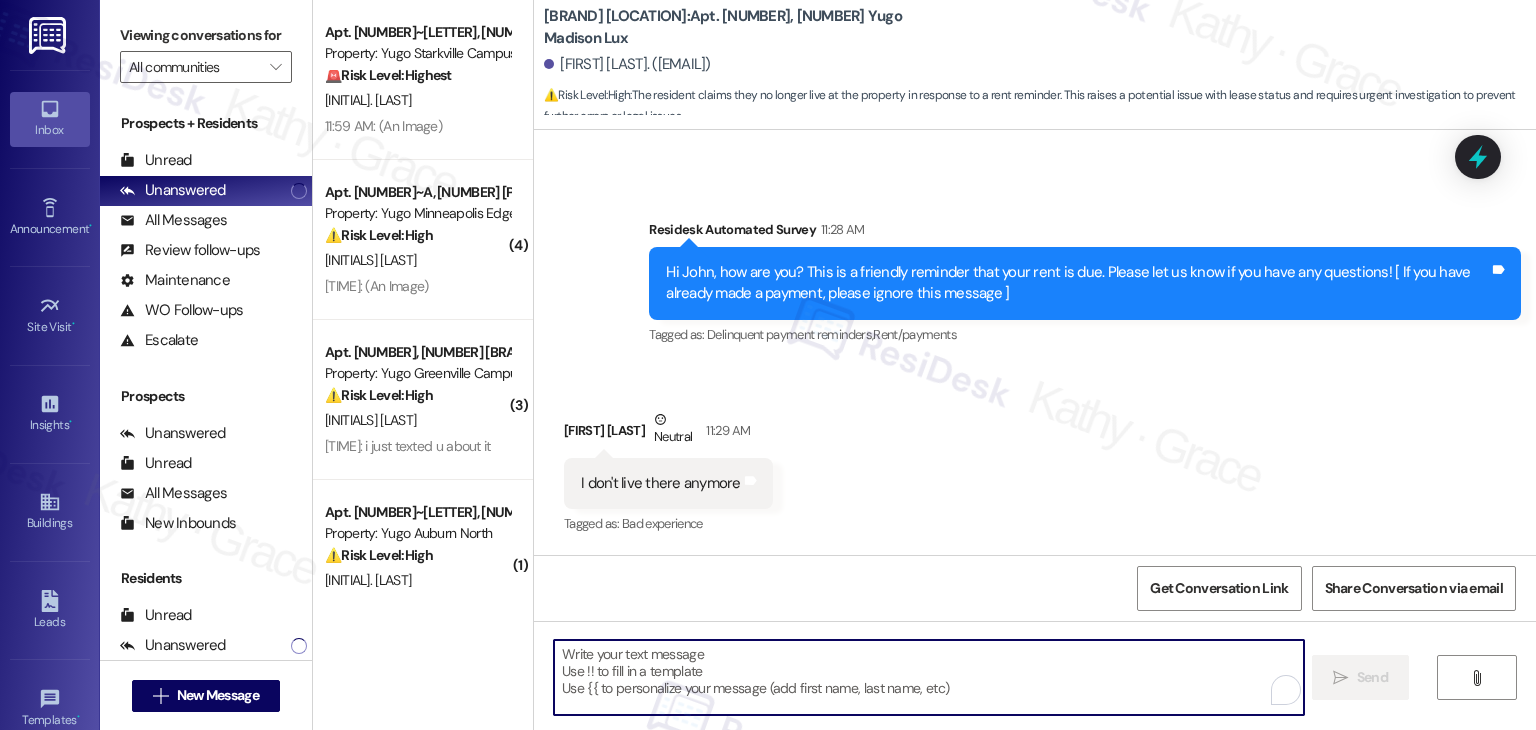 paste on "Thanks for the update, John! Just to confirm—have you already completed your move-out? Let me know so we can remove you from our list. If you’d prefer to stop receiving texts from this number, just reply STOP (in all caps). Let us know if there's anything else you need!
Ask ChatGPT" 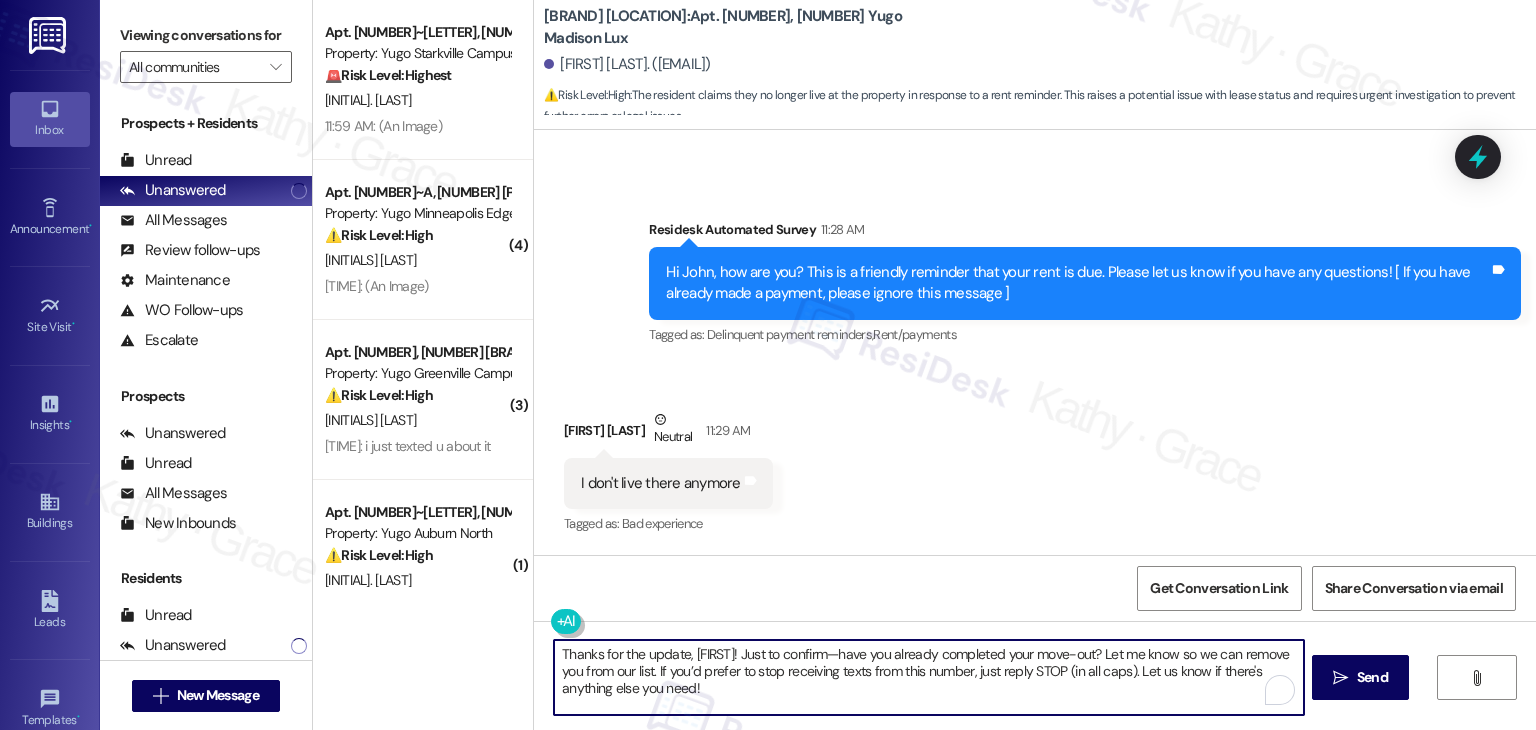 scroll, scrollTop: 135, scrollLeft: 0, axis: vertical 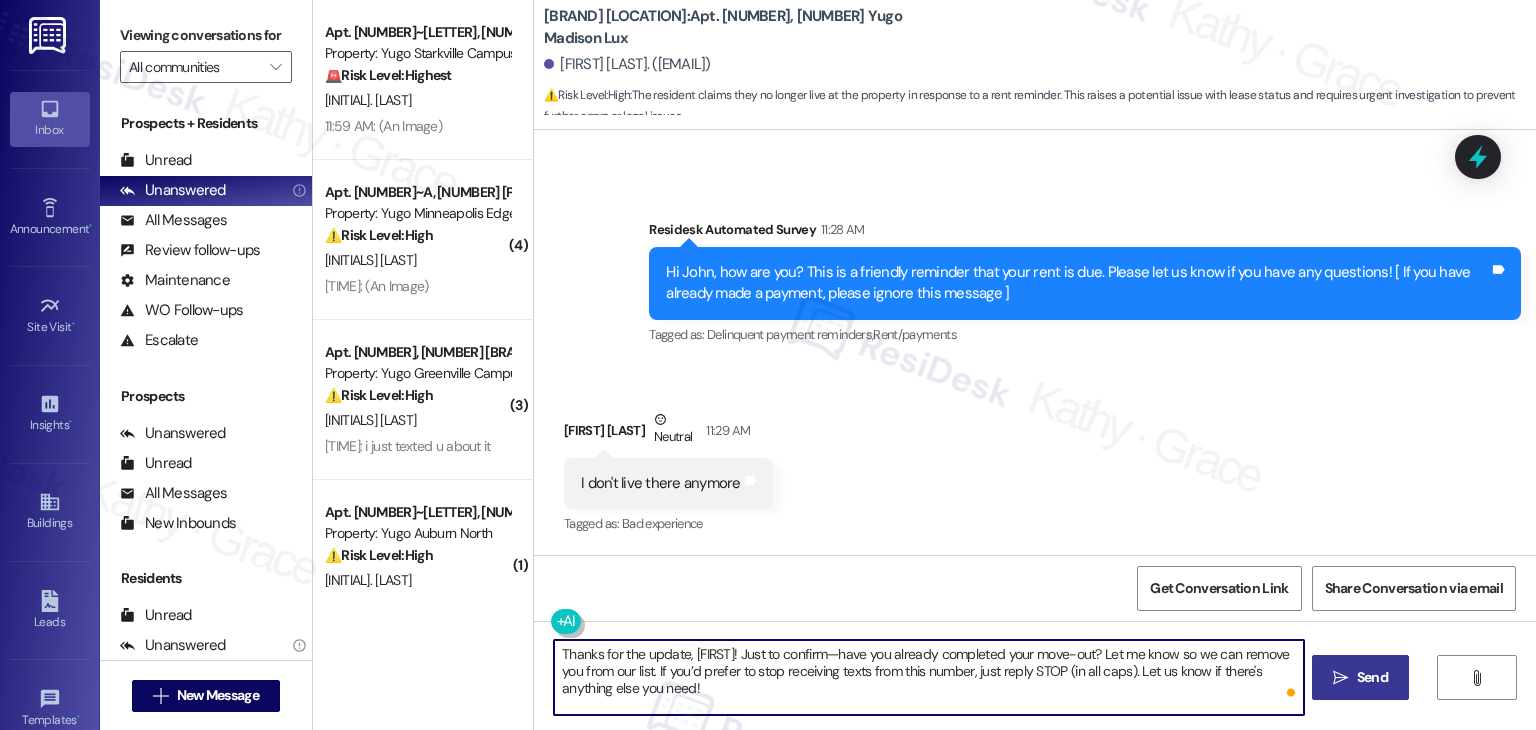 type on "Thanks for the update, John! Just to confirm—have you already completed your move-out? Let me know so we can remove you from our list. If you’d prefer to stop receiving texts from this number, just reply STOP (in all caps). Let us know if there's anything else you need!" 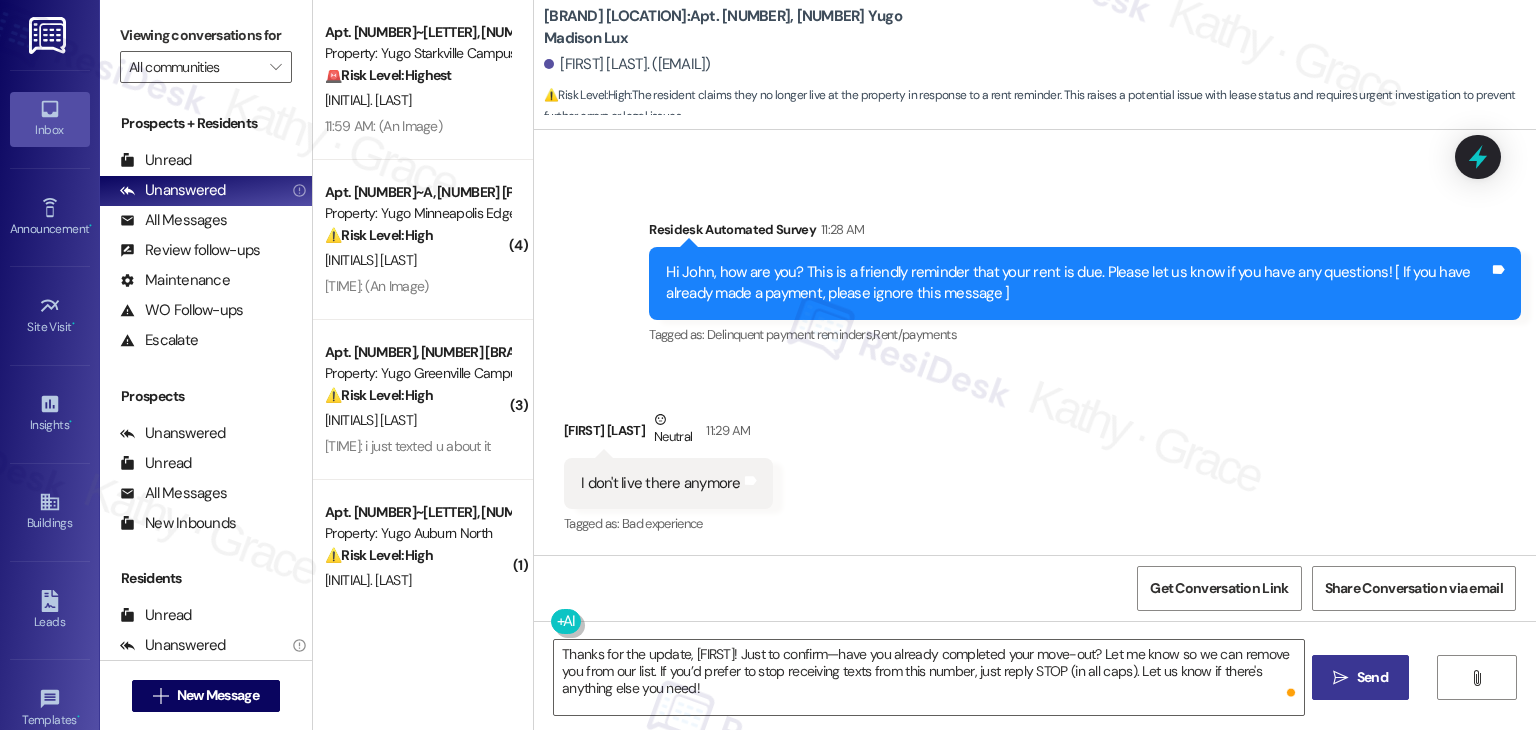 click on "Send" at bounding box center (1372, 677) 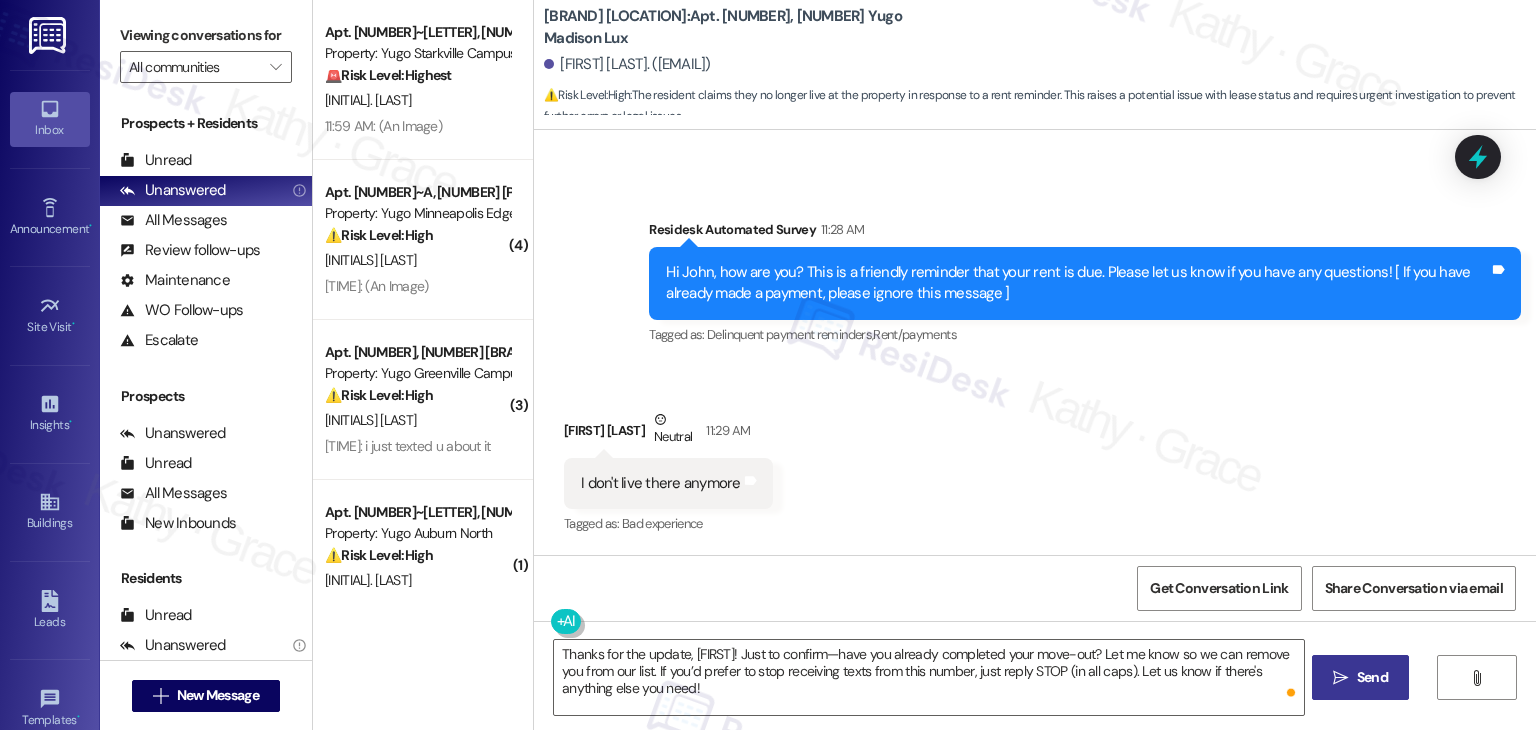 click on "Send" at bounding box center (1372, 677) 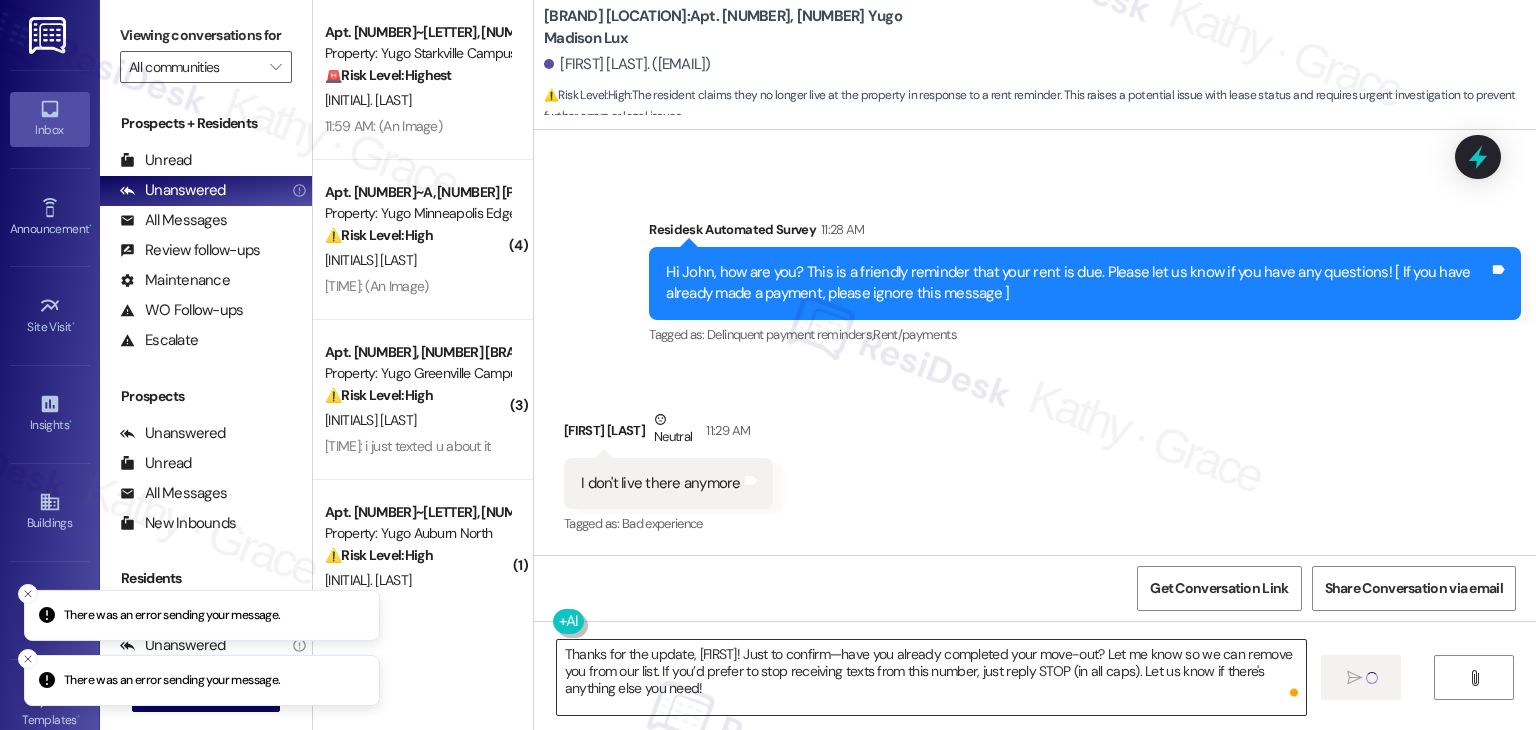 click on "Thanks for the update, John! Just to confirm—have you already completed your move-out? Let me know so we can remove you from our list. If you’d prefer to stop receiving texts from this number, just reply STOP (in all caps). Let us know if there's anything else you need!" at bounding box center (931, 677) 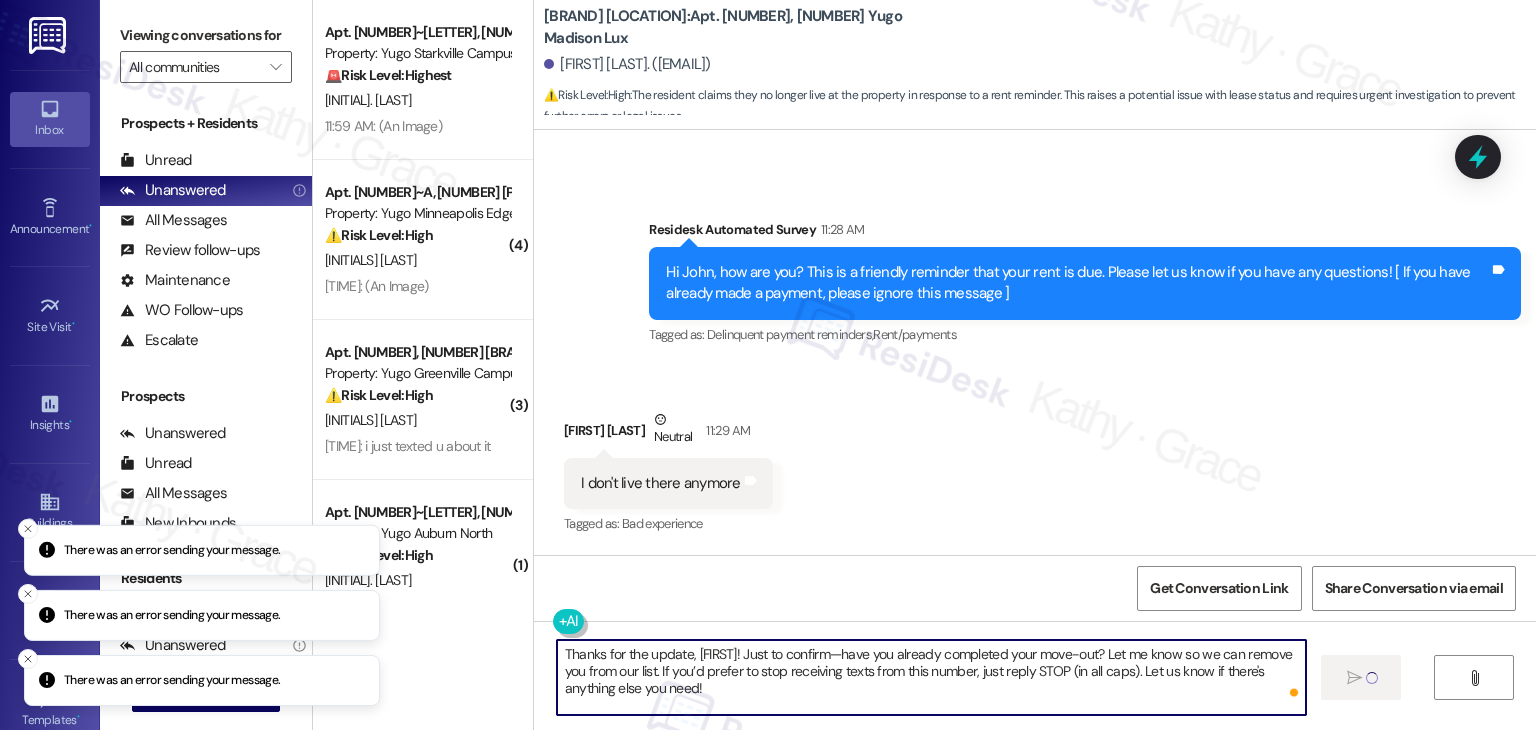 click on "Thanks for the update, John! Just to confirm—have you already completed your move-out? Let me know so we can remove you from our list. If you’d prefer to stop receiving texts from this number, just reply STOP (in all caps). Let us know if there's anything else you need!" at bounding box center [931, 677] 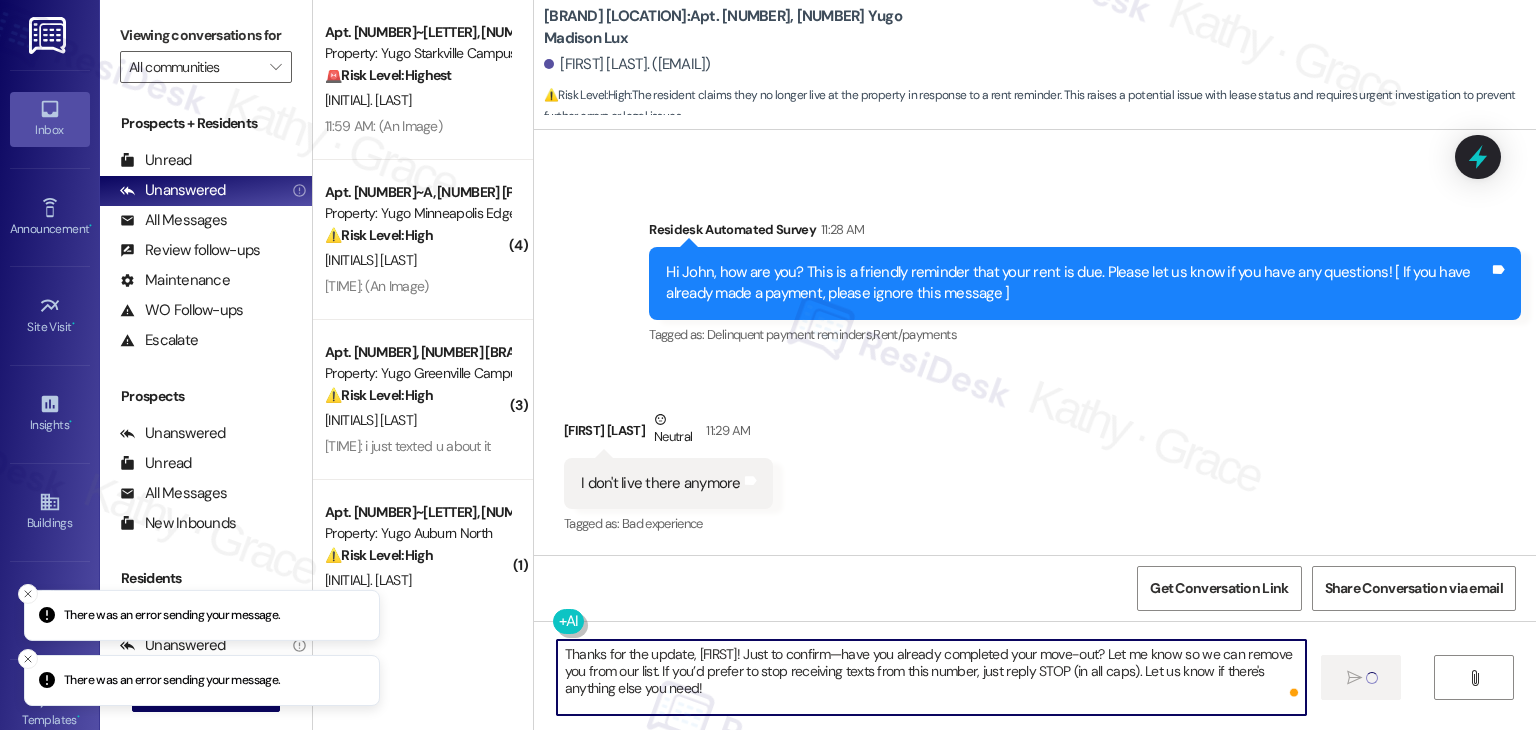 click on "Thanks for the update, John! Just to confirm—have you already completed your move-out? Let me know so we can remove you from our list. If you’d prefer to stop receiving texts from this number, just reply STOP (in all caps). Let us know if there's anything else you need!" at bounding box center (931, 677) 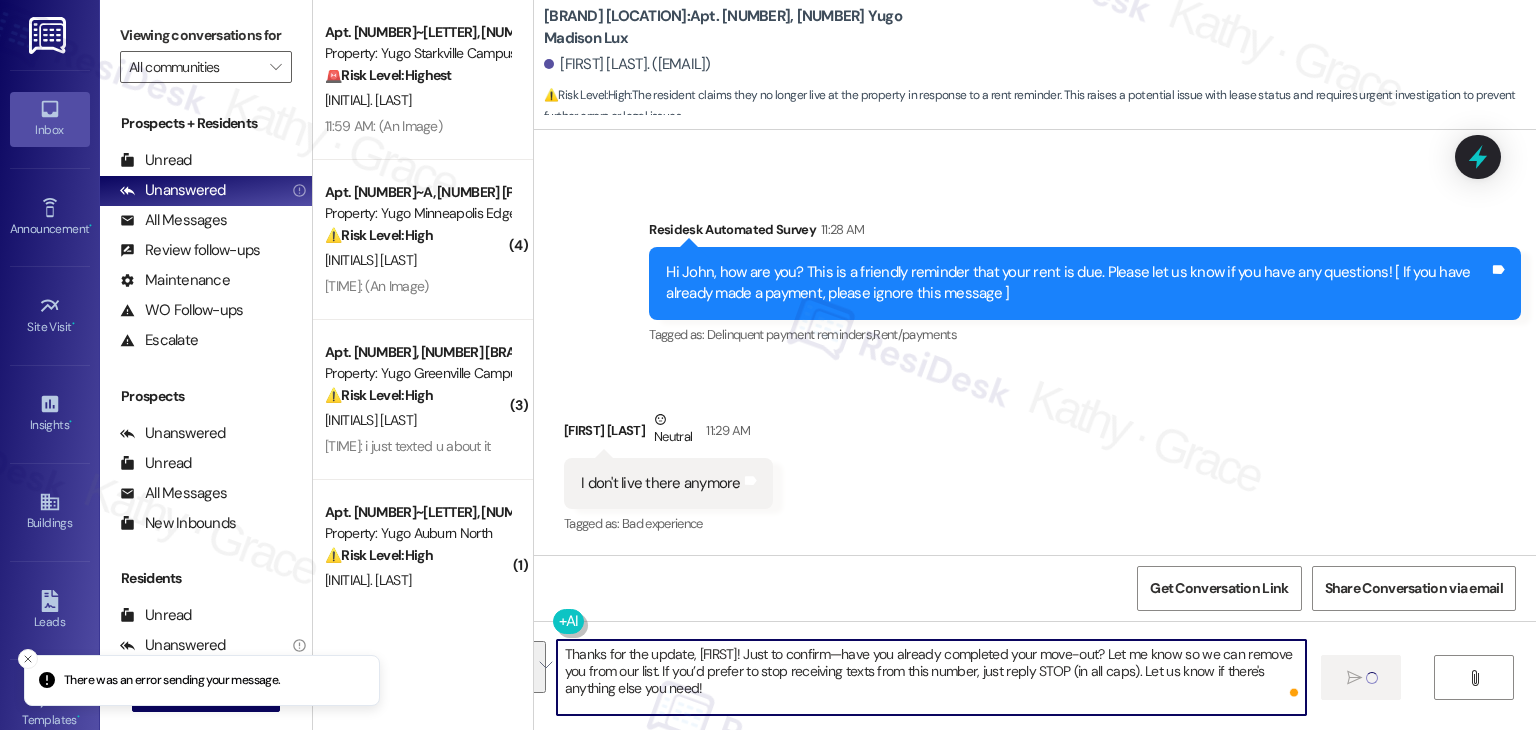 click on "Received via SMS John Kluck   Neutral 11:29 AM I don't live there anymore  Tags and notes Tagged as:   Bad experience Click to highlight conversations about Bad experience" at bounding box center (1035, 459) 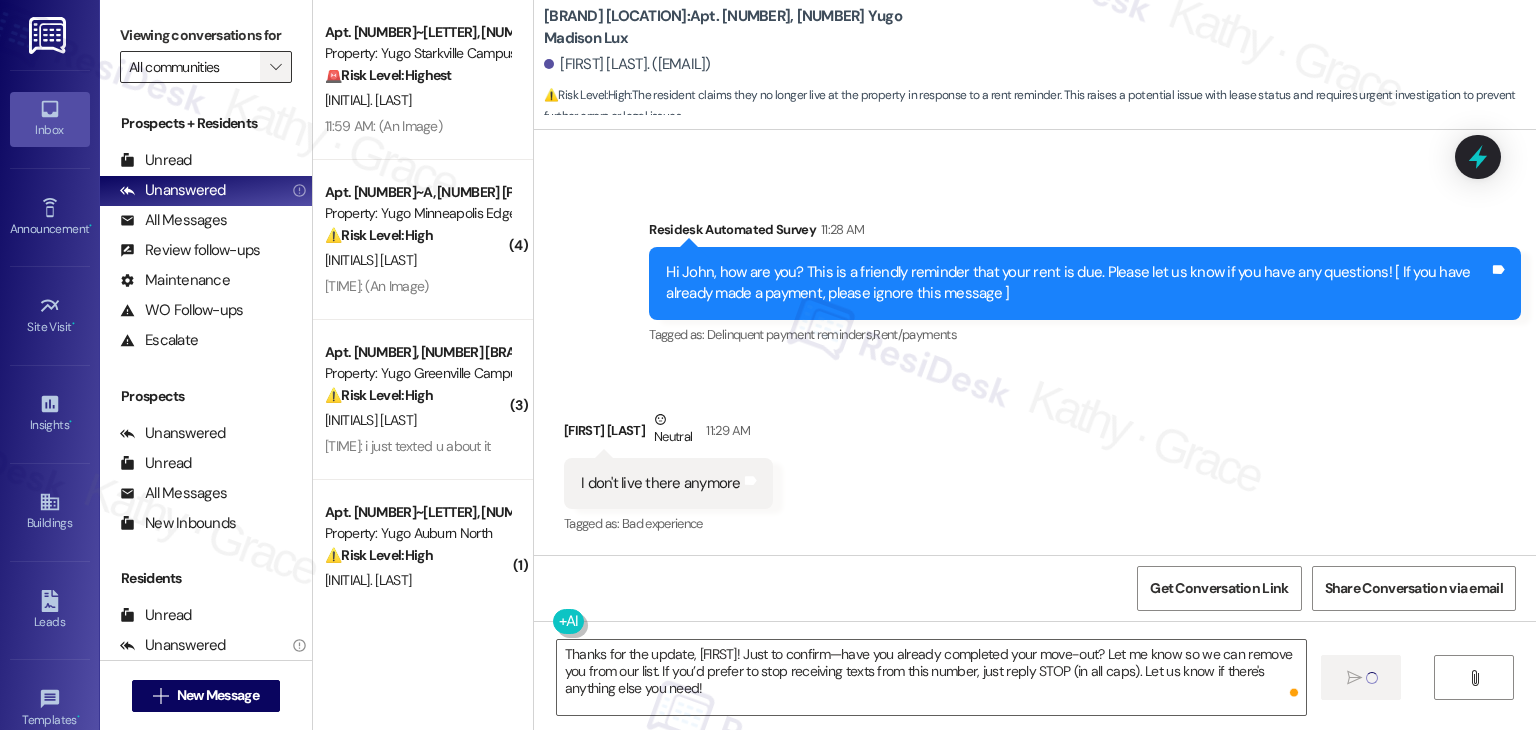 click on "" at bounding box center (275, 67) 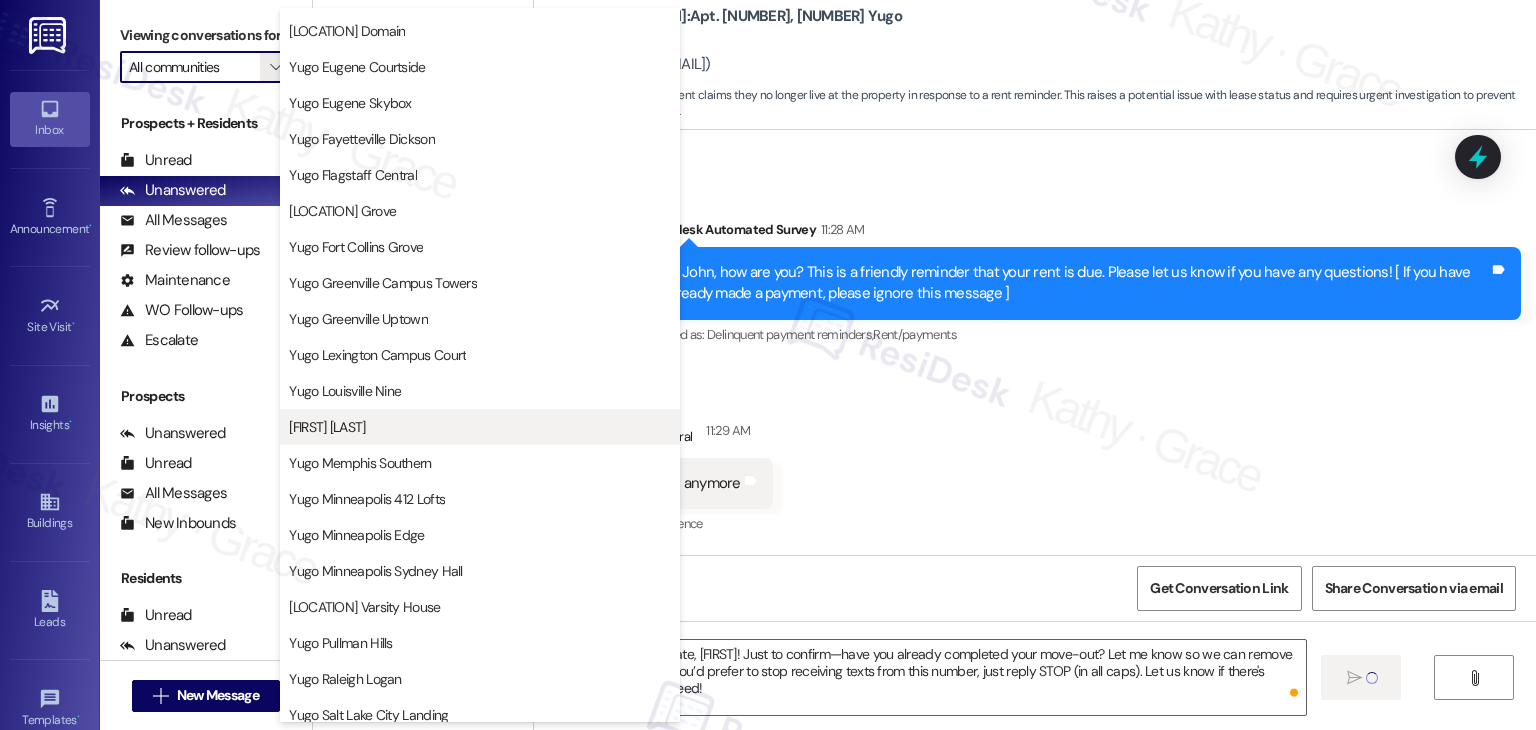 click on "Yugo Madison Lux" at bounding box center (327, 427) 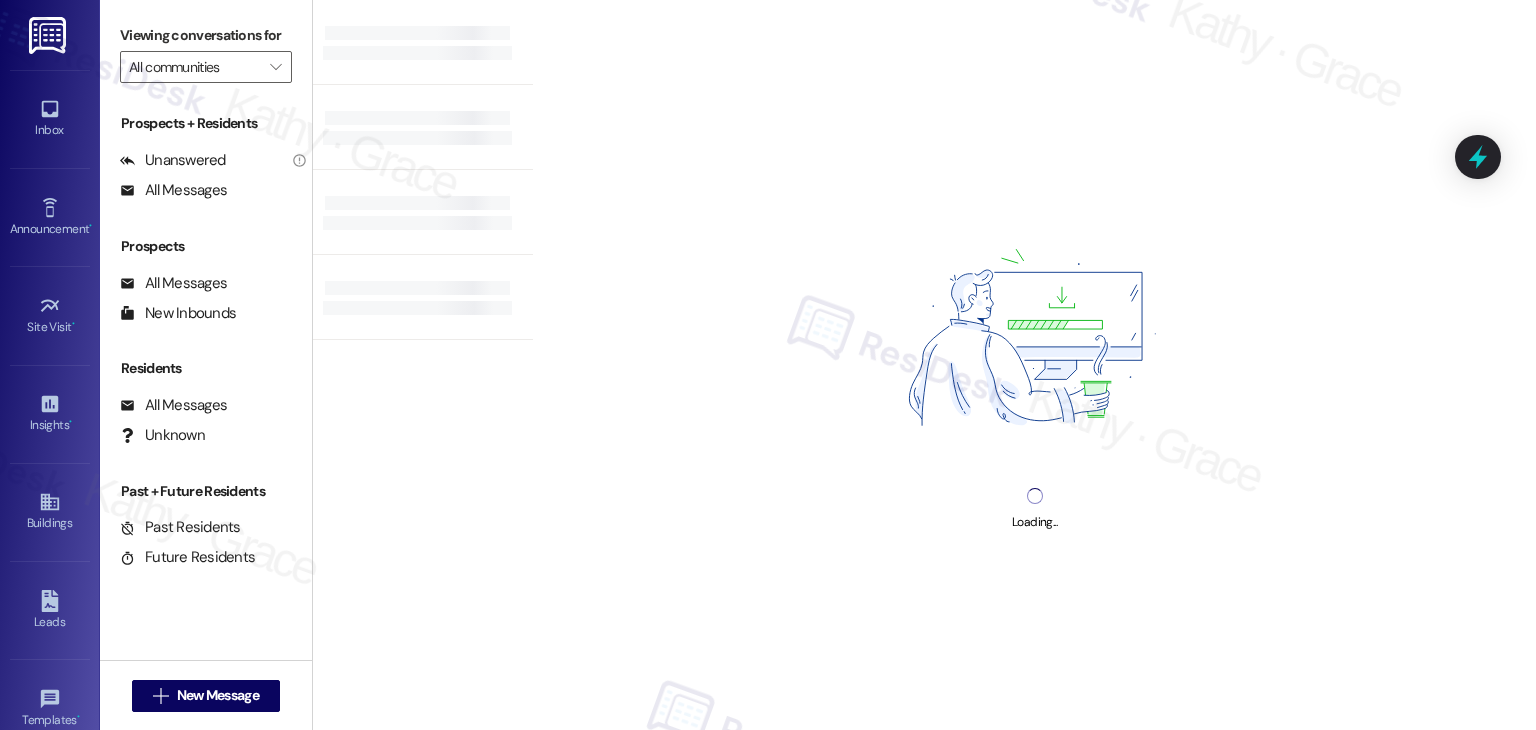 type on "Yugo Madison Lux" 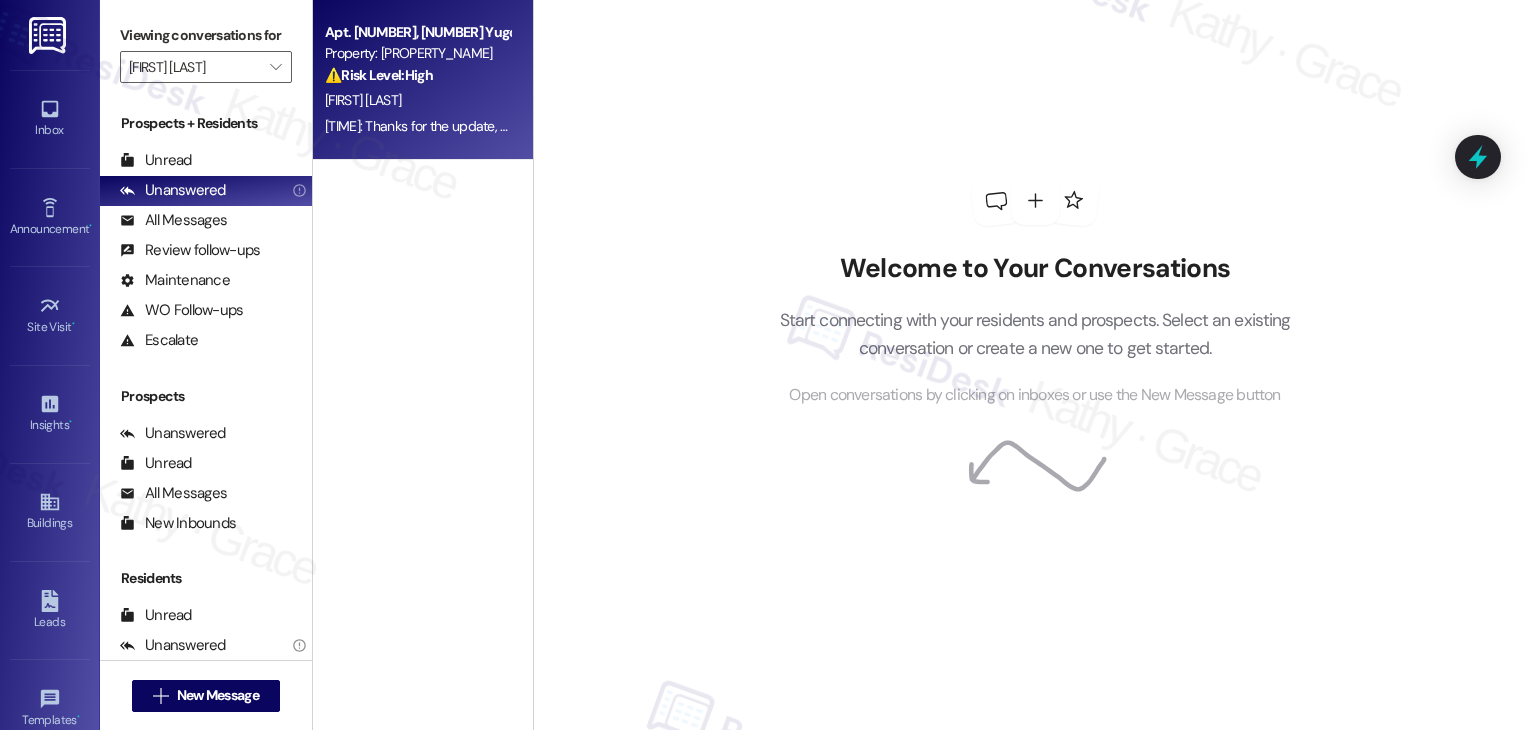click on "12:26 PM: Thanks for the update, John! Just to confirm—have you already completed your move-out? Let me know so we can remove you from our list. If you’d prefer to stop receiving texts from this number, just reply STOP (in all caps). Let us know if there's anything else you need! 12:26 PM: Thanks for the update, John! Just to confirm—have you already completed your move-out? Let me know so we can remove you from our list. If you’d prefer to stop receiving texts from this number, just reply STOP (in all caps). Let us know if there's anything else you need!" at bounding box center (417, 126) 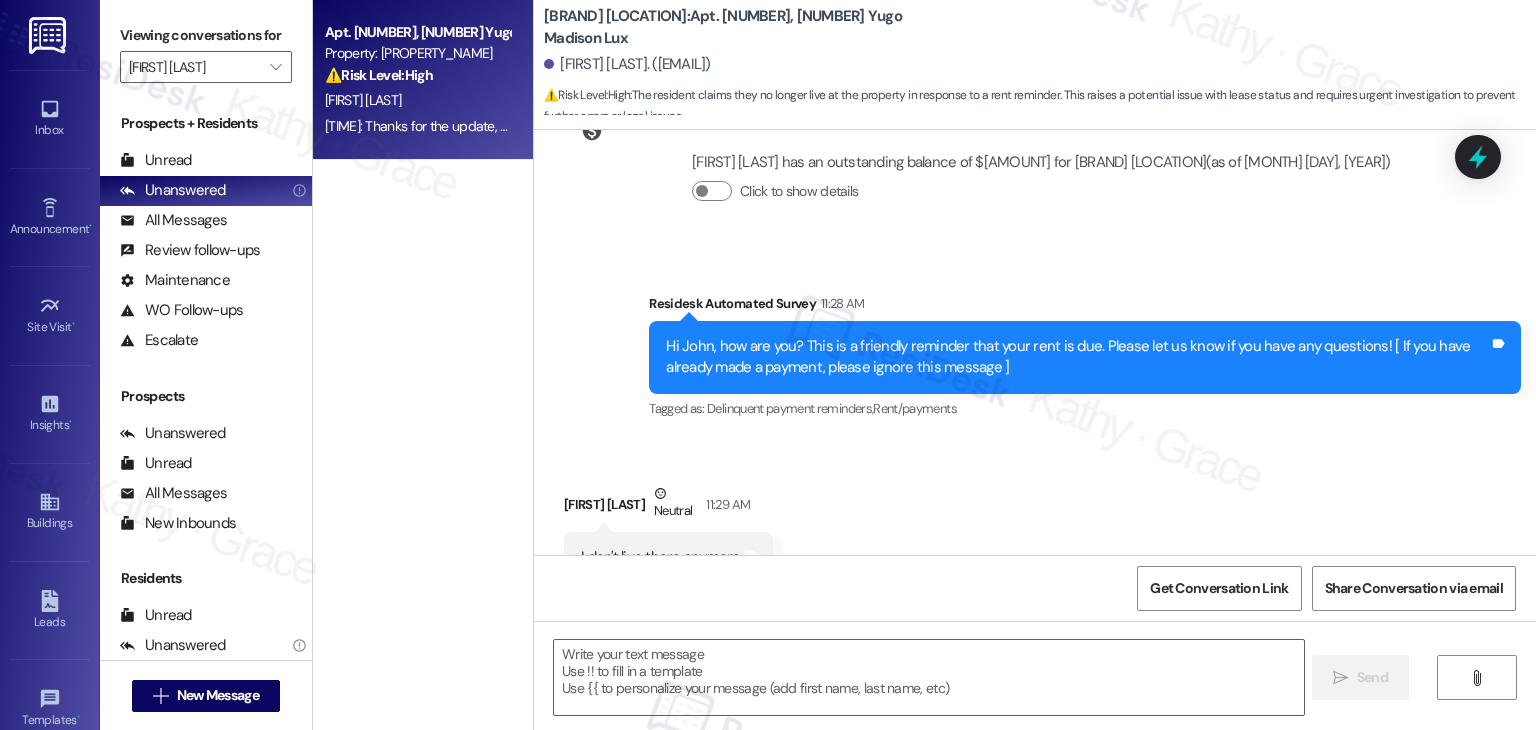 scroll, scrollTop: 2595, scrollLeft: 0, axis: vertical 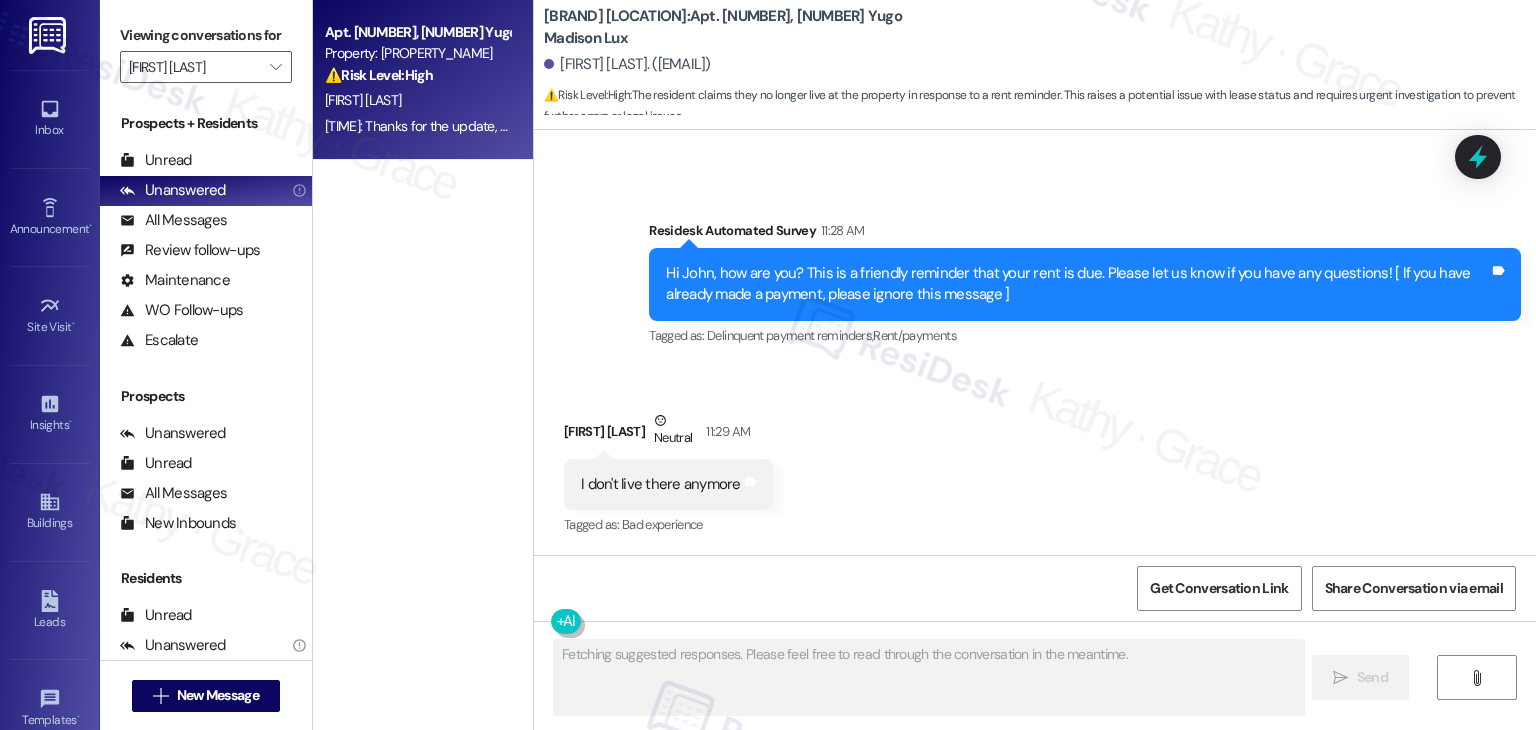 click on "Received via SMS John Kluck   Neutral 11:29 AM I don't live there anymore  Tags and notes Tagged as:   Bad experience Click to highlight conversations about Bad experience" at bounding box center (1035, 460) 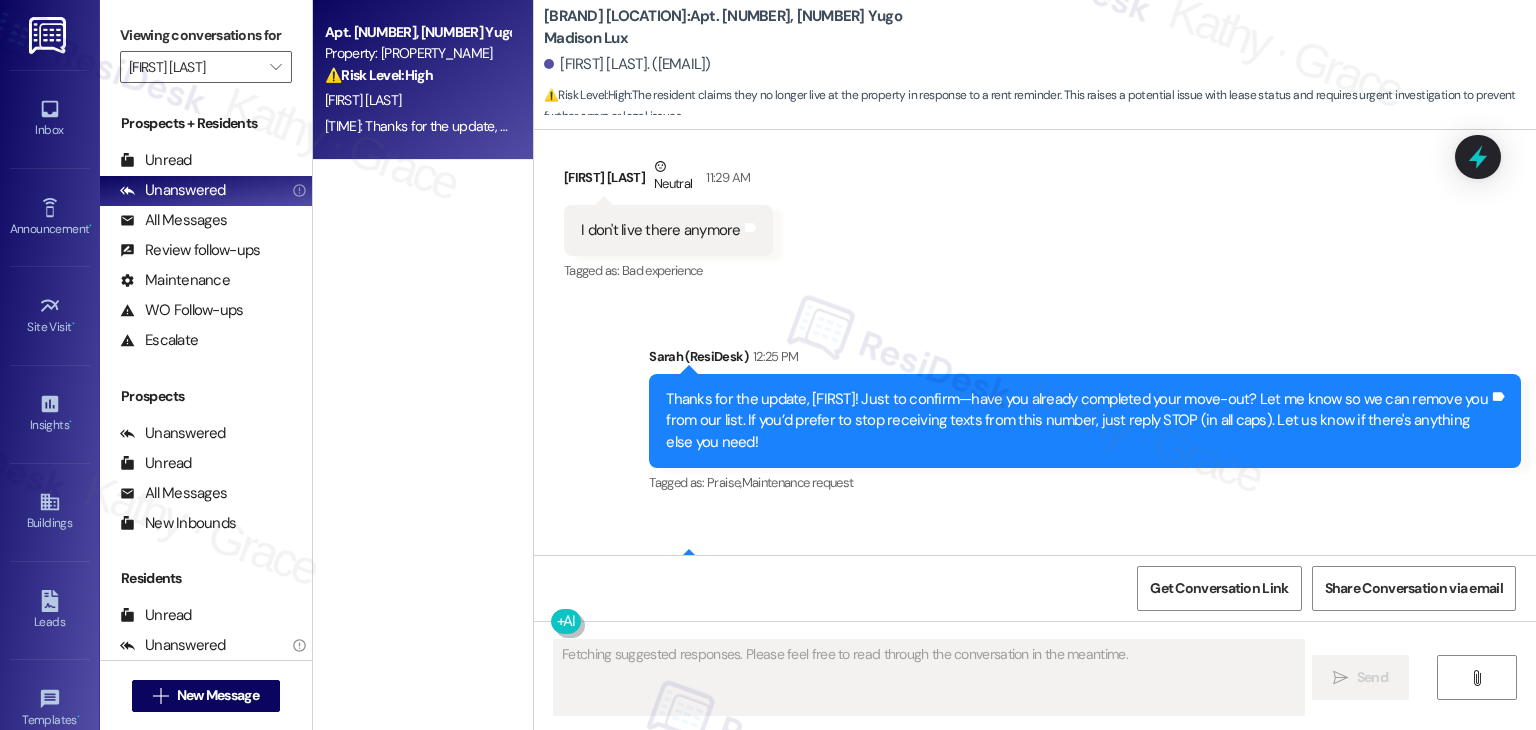 scroll, scrollTop: 2992, scrollLeft: 0, axis: vertical 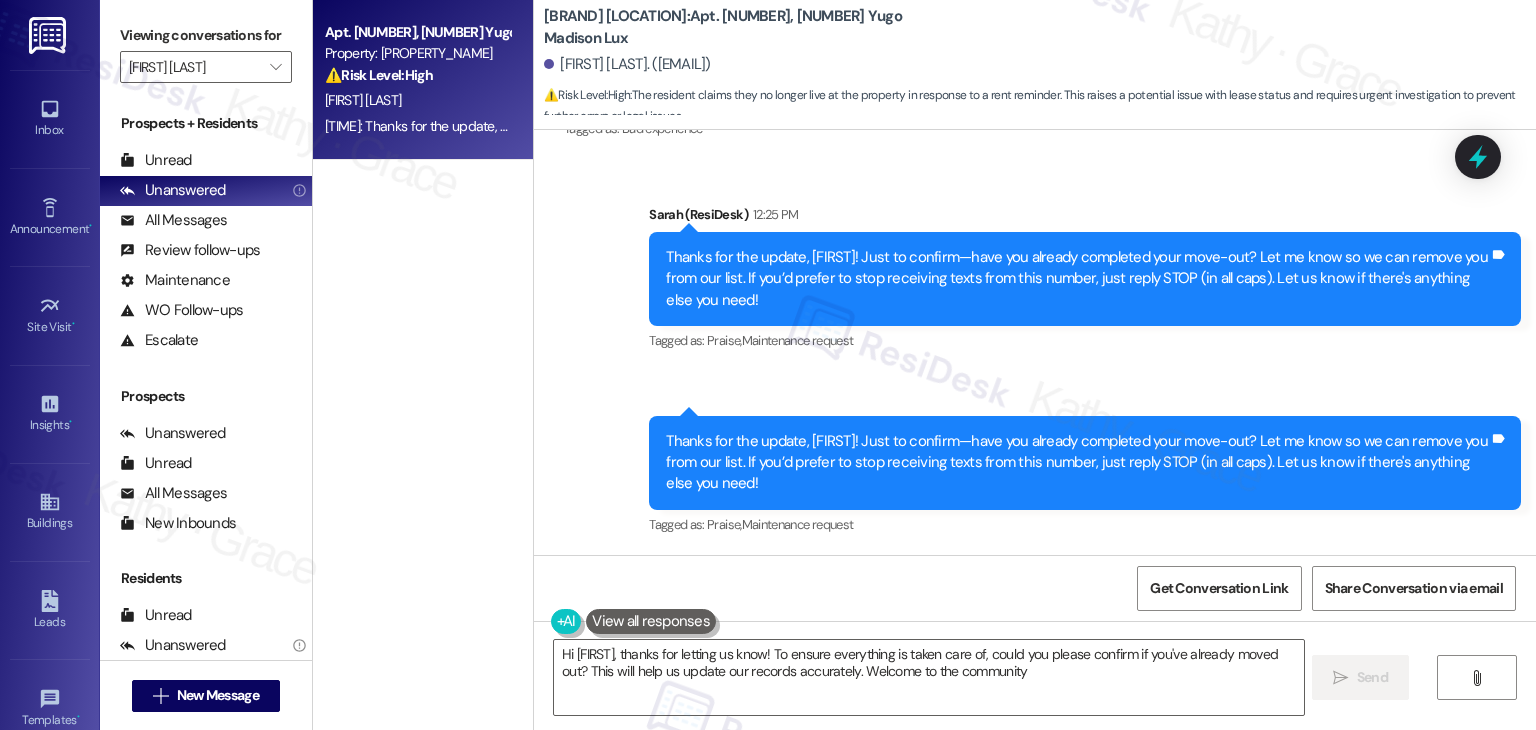 type on "Hi John, thanks for letting us know! To ensure everything is taken care of, could you please confirm if you've already moved out? This will help us update our records accurately. Welcome to the community!" 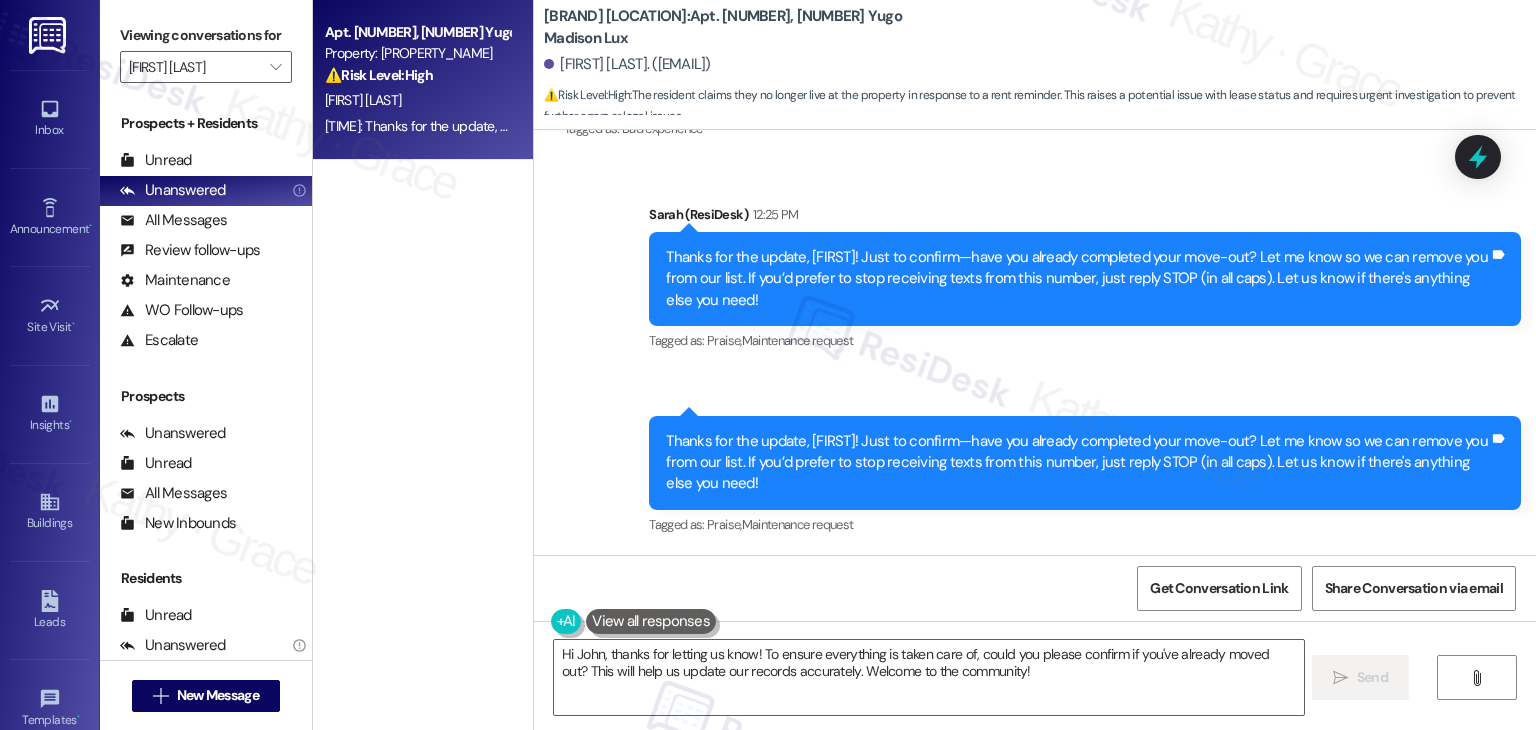 click on "Apt. 704, 1 Yugo Madison Lux Property: Yugo Madison Lux ⚠️  Risk Level:  High The resident claims they no longer live at the property in response to a rent reminder. This raises a potential issue with lease status and requires urgent investigation to prevent further errors or legal issues. J. Kluck 12:26 PM: Thanks for the update, John! Just to confirm—have you already completed your move-out? Let me know so we can remove you from our list. If you’d prefer to stop receiving texts from this number, just reply STOP (in all caps). Let us know if there's anything else you need! 12:26 PM: Thanks for the update, John! Just to confirm—have you already completed your move-out? Let me know so we can remove you from our list. If you’d prefer to stop receiving texts from this number, just reply STOP (in all caps). Let us know if there's anything else you need!" at bounding box center [423, 294] 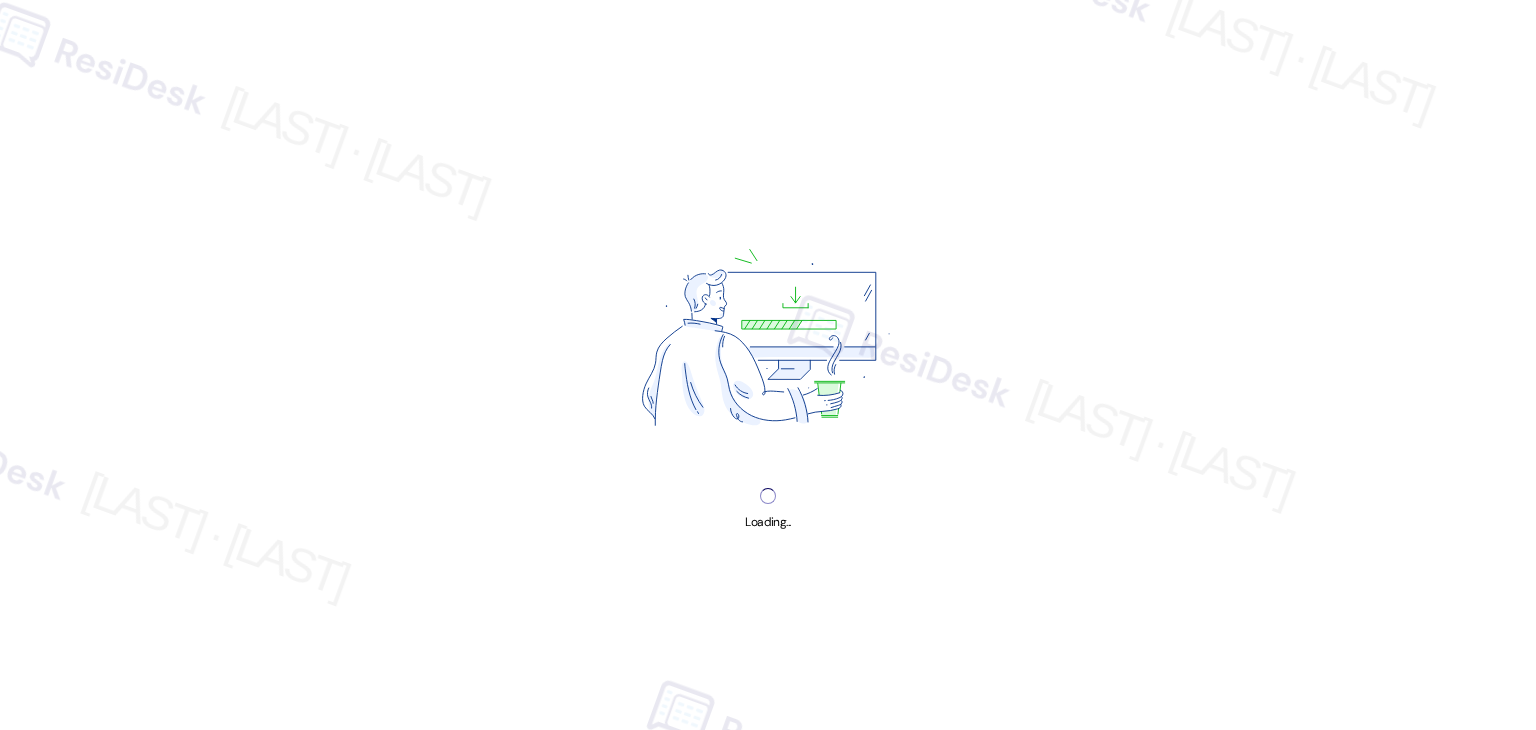 scroll, scrollTop: 0, scrollLeft: 0, axis: both 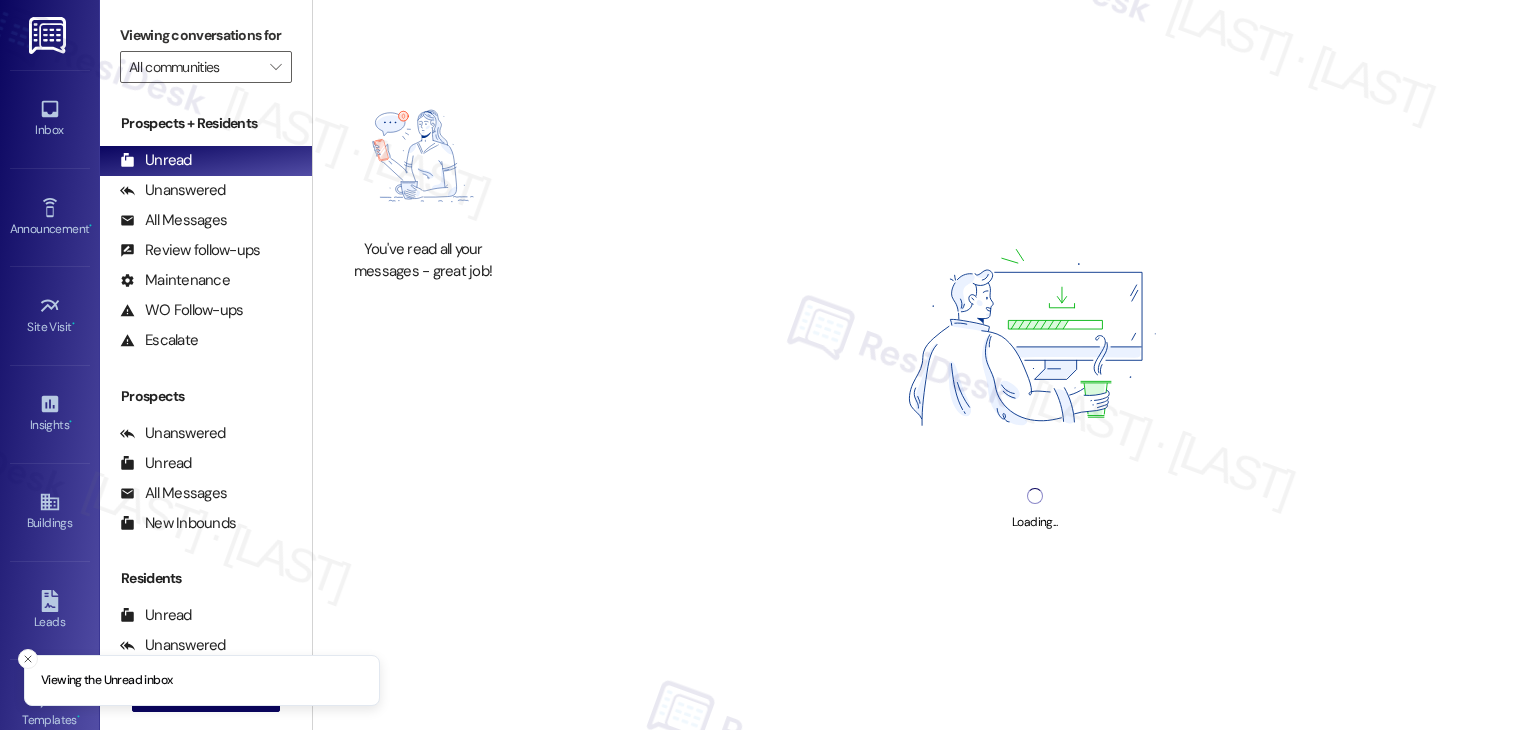 type on "Yugo Madison Lux" 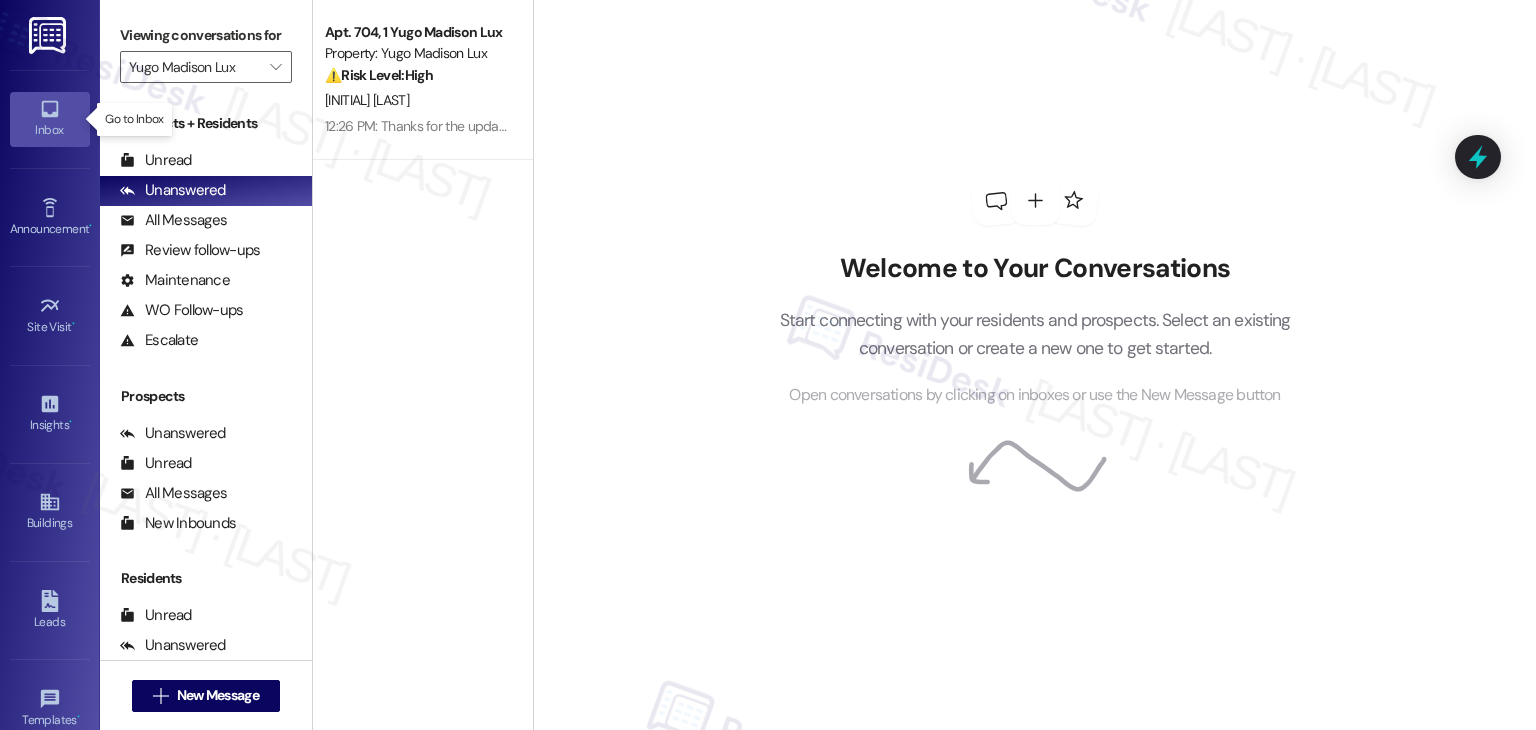 click 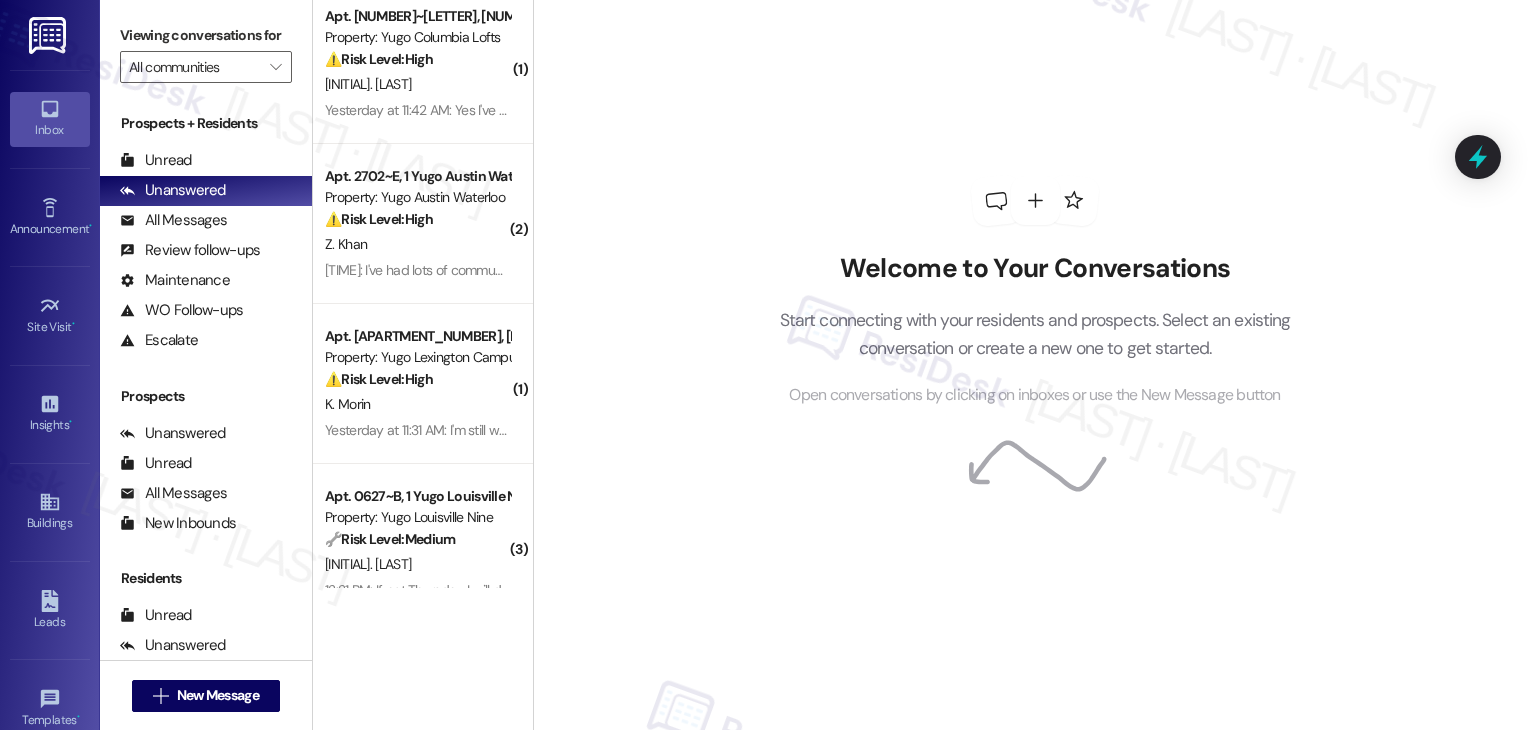 scroll, scrollTop: 2100, scrollLeft: 0, axis: vertical 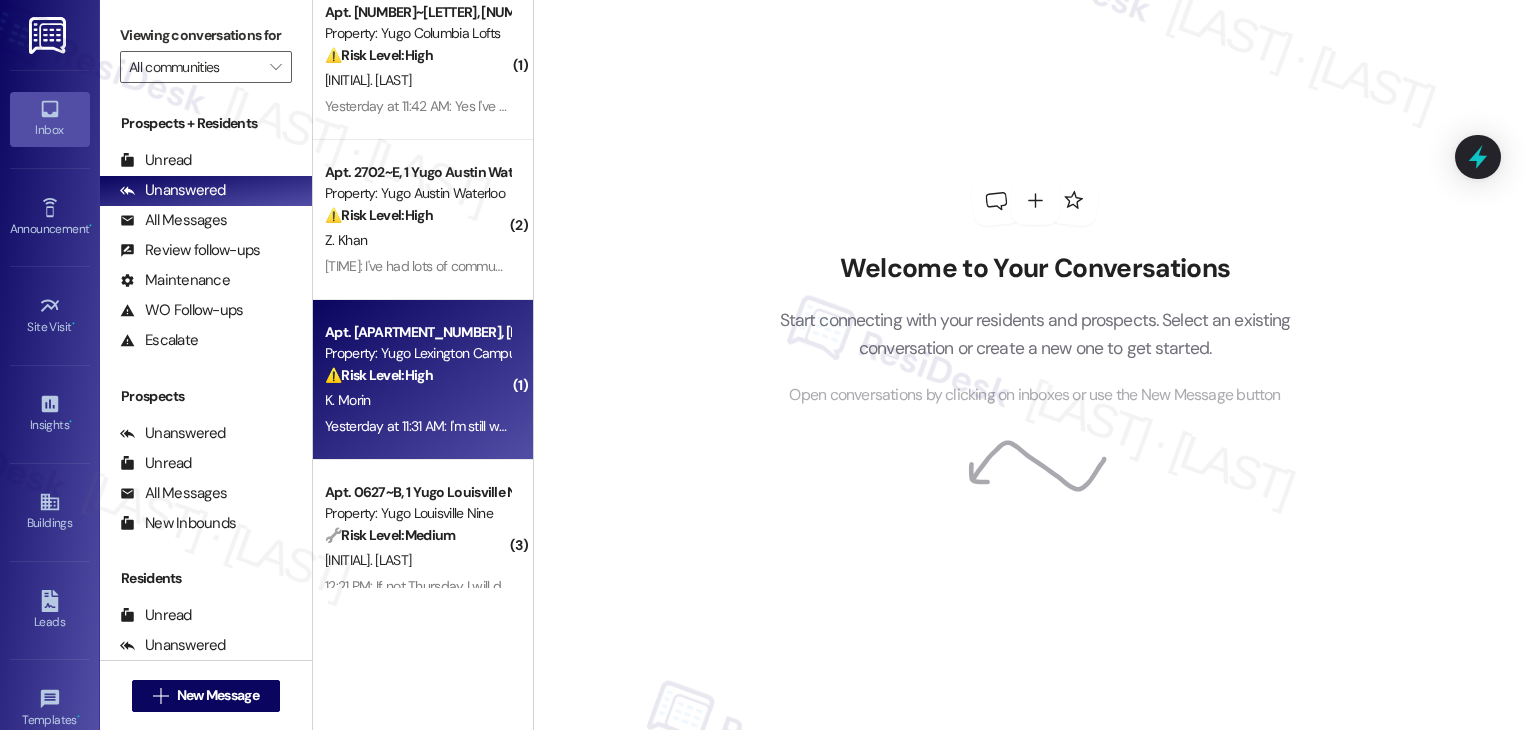 click on "[TIME]: I'm still waiting for the renters insurance waiver fees to be removed because my renters insurance was approved by foxen. [TIME]: I'm still waiting for the renters insurance waiver fees to be removed because my renters insurance was approved by foxen." at bounding box center (742, 426) 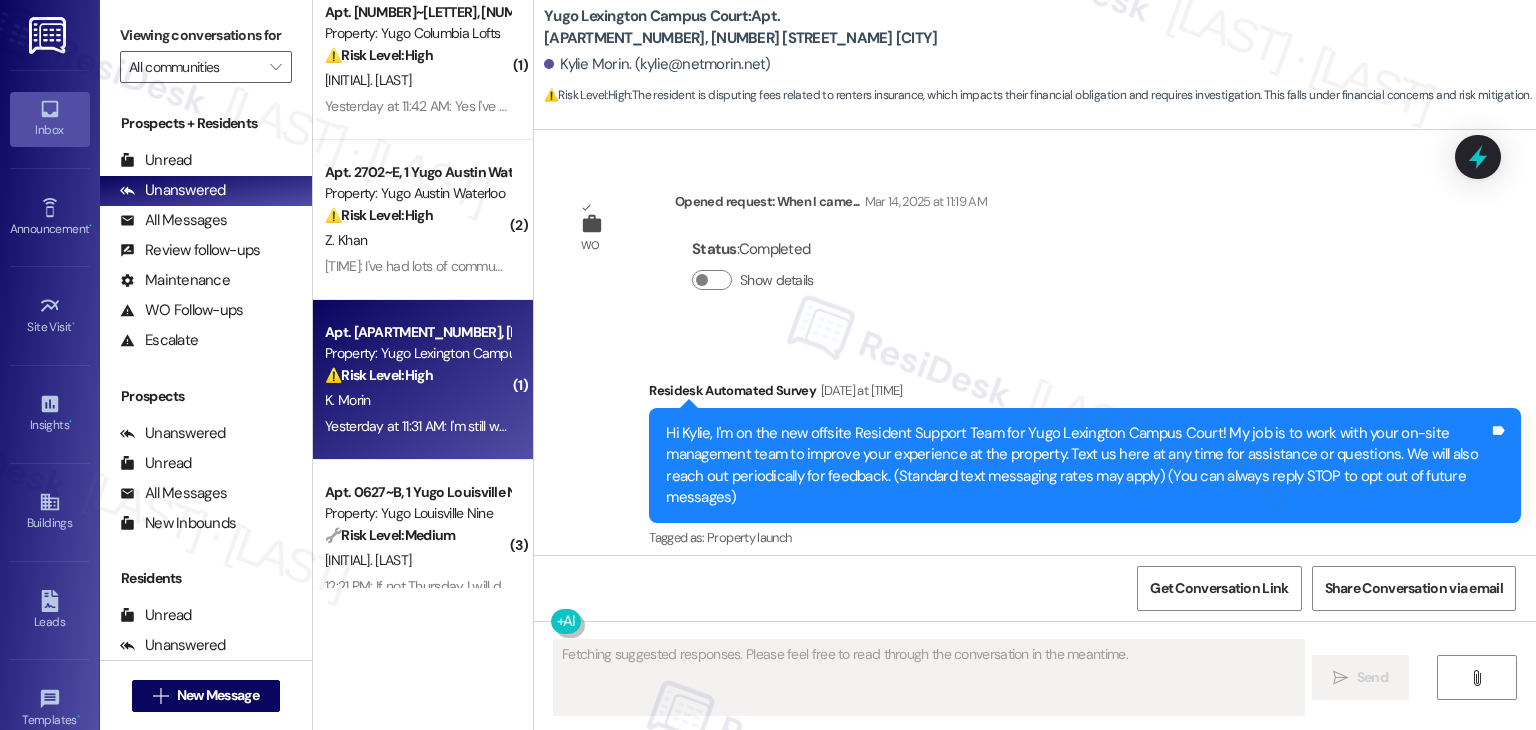 scroll, scrollTop: 13819, scrollLeft: 0, axis: vertical 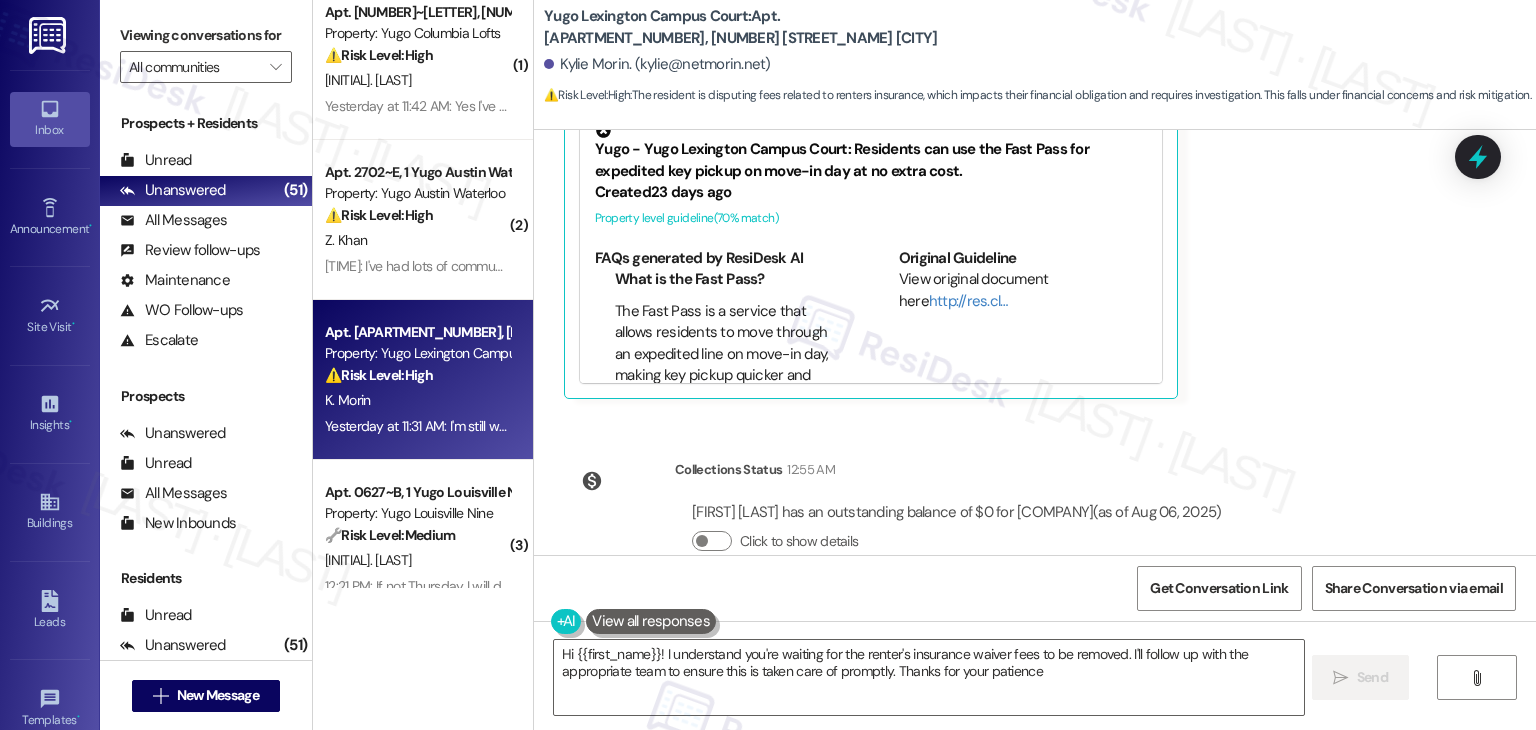 type on "Hi [FIRST]! I understand you're waiting for the renter's insurance waiver fees to be removed. I'll follow up with the appropriate team to ensure this is taken care of promptly. Thanks for your patience!" 